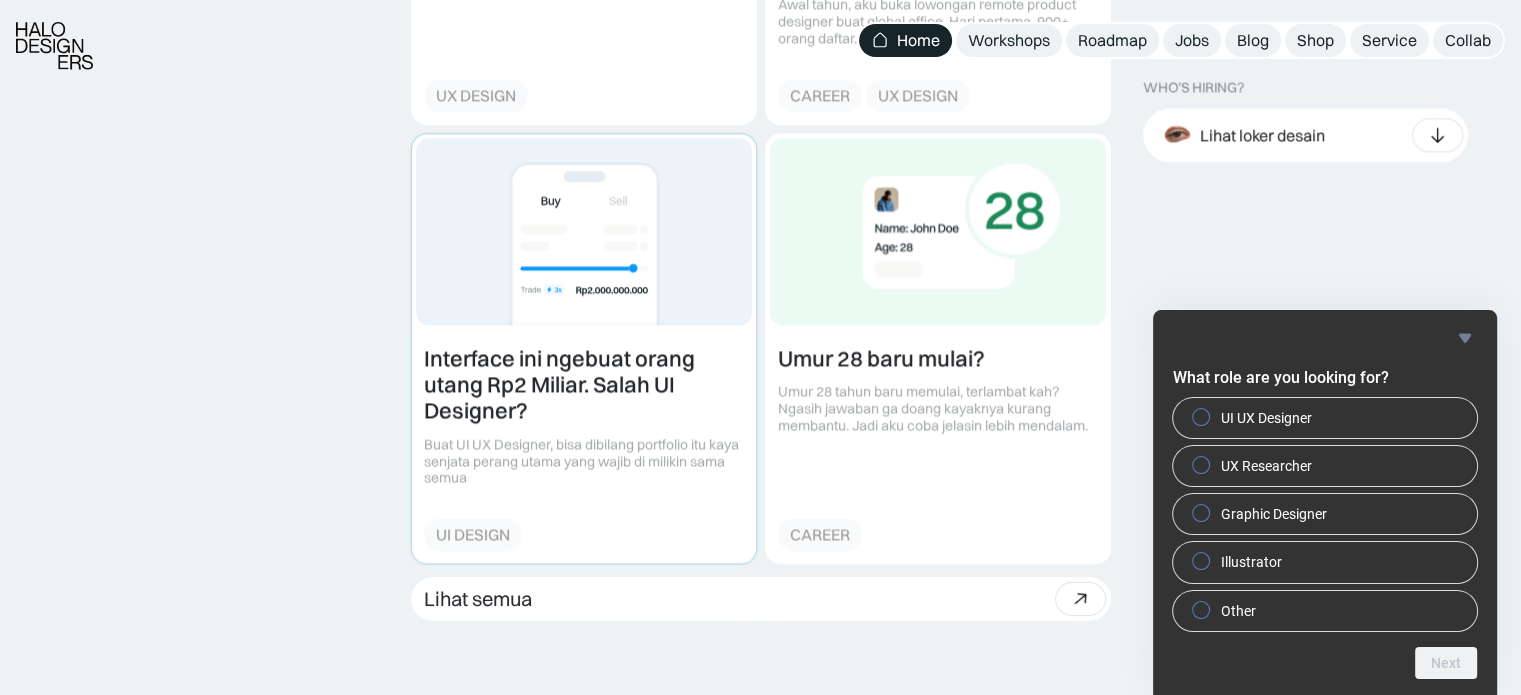 scroll, scrollTop: 2700, scrollLeft: 0, axis: vertical 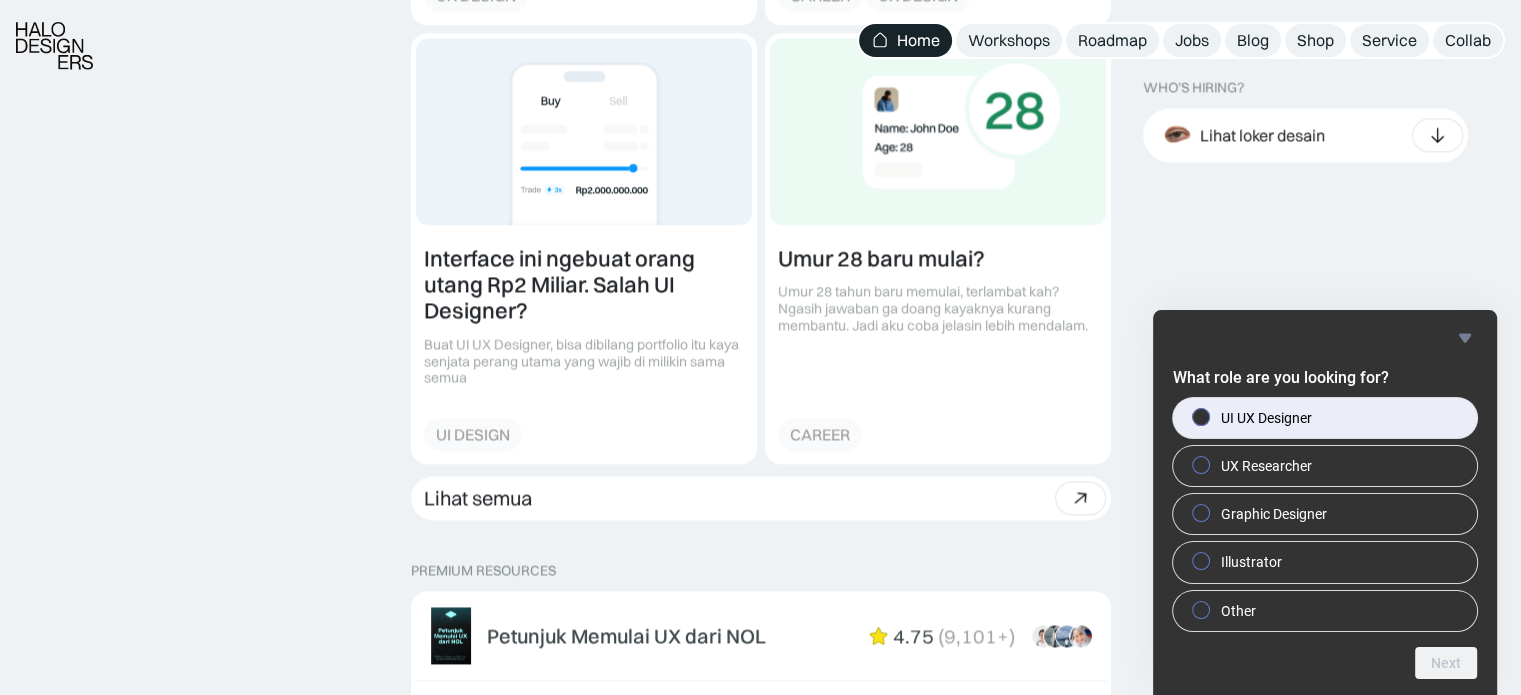 click on "UI UX Designer" at bounding box center [1325, 418] 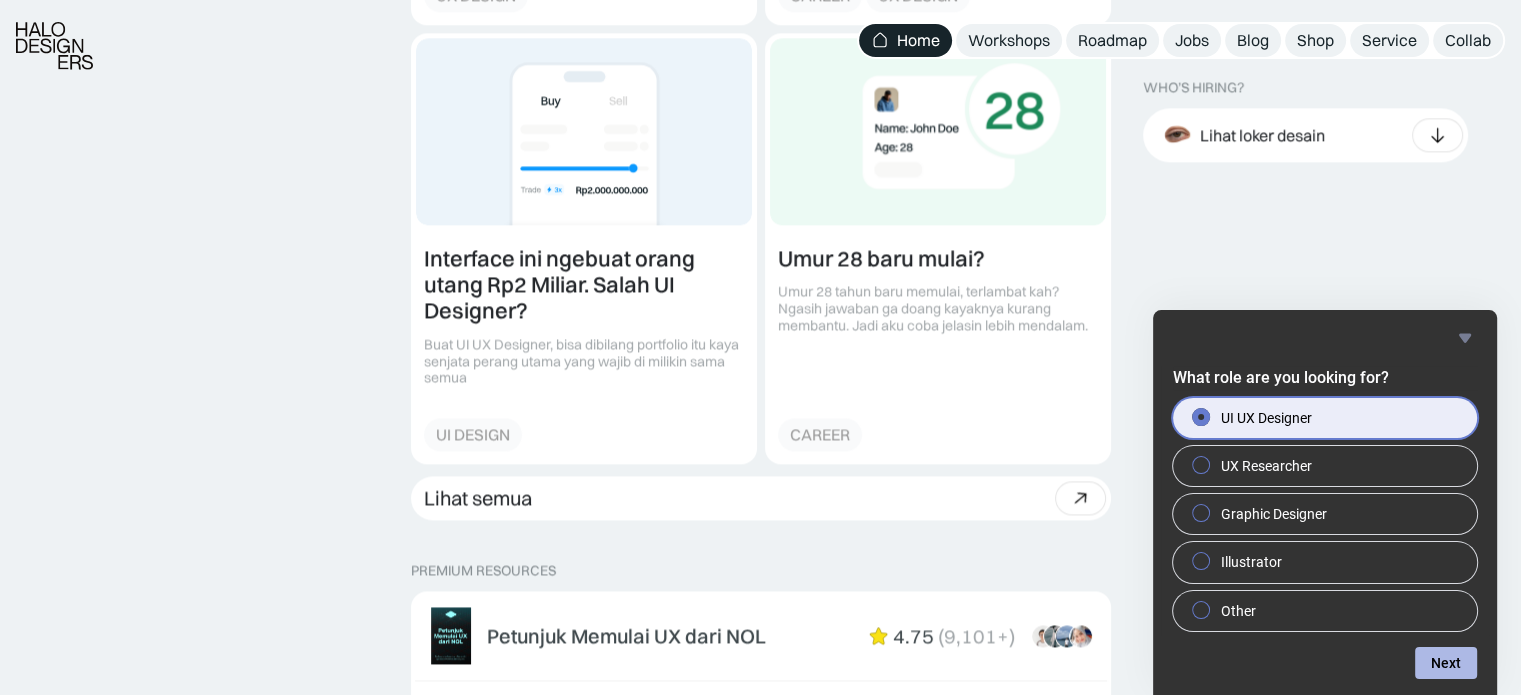 click on "Next" at bounding box center [1446, 663] 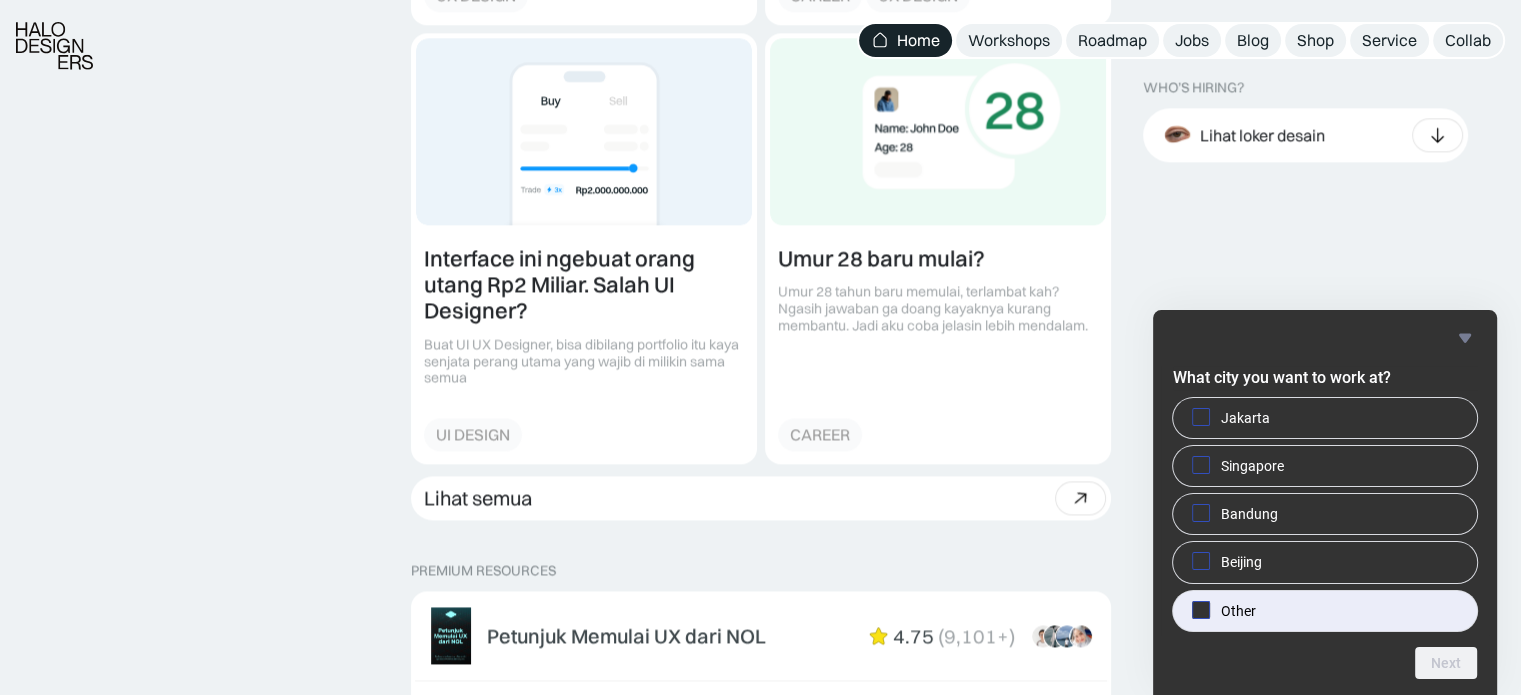 click on "Other" at bounding box center [1325, 611] 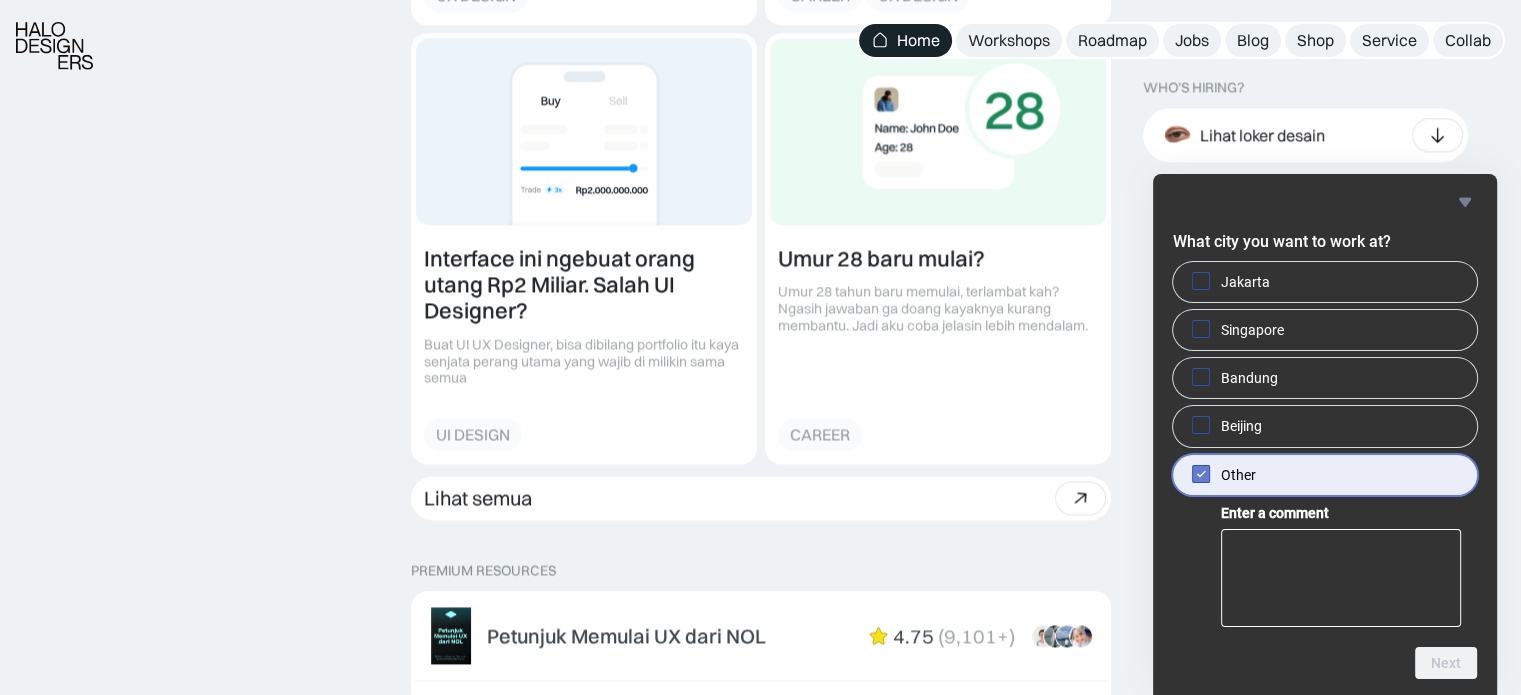 click on "Other" at bounding box center (1325, 475) 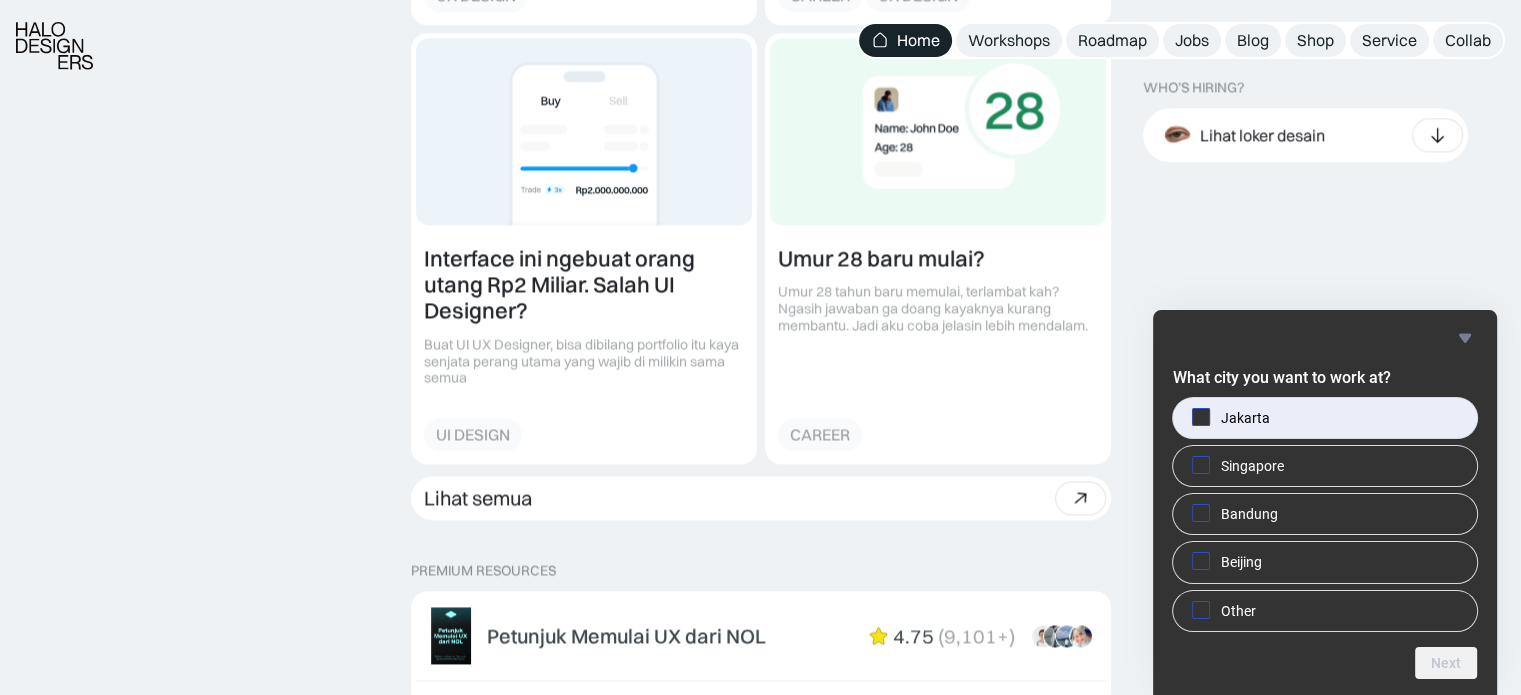 click on "Jakarta" at bounding box center (1325, 418) 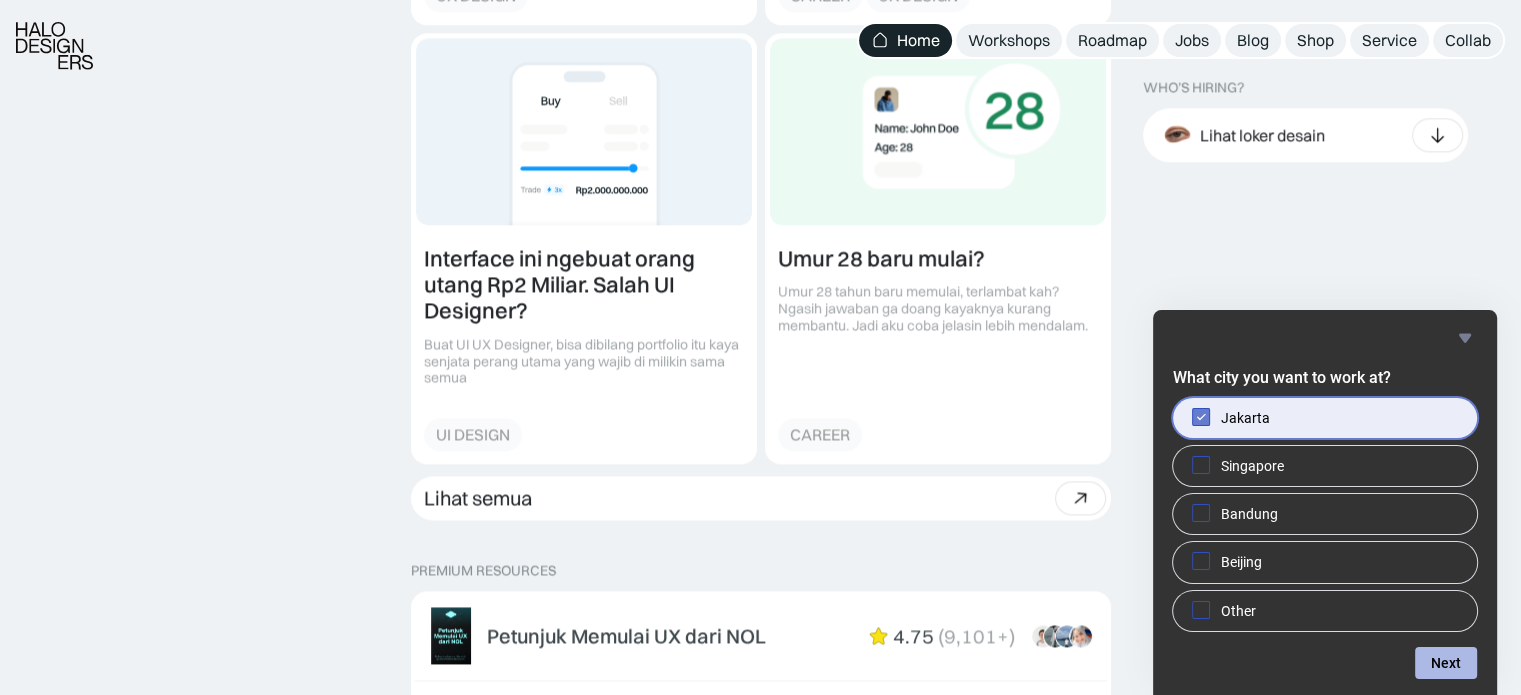 click on "Next" at bounding box center (1446, 663) 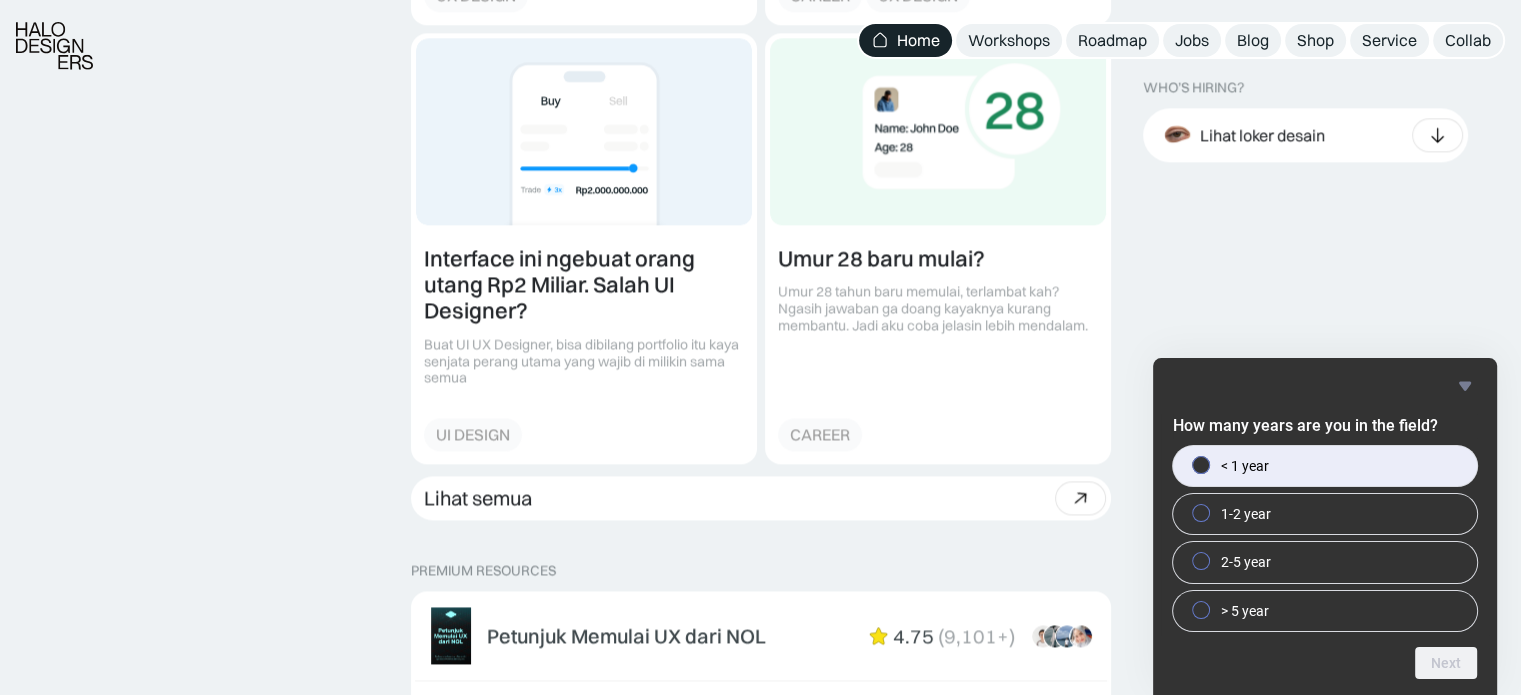 click on "< 1 year" at bounding box center (1245, 466) 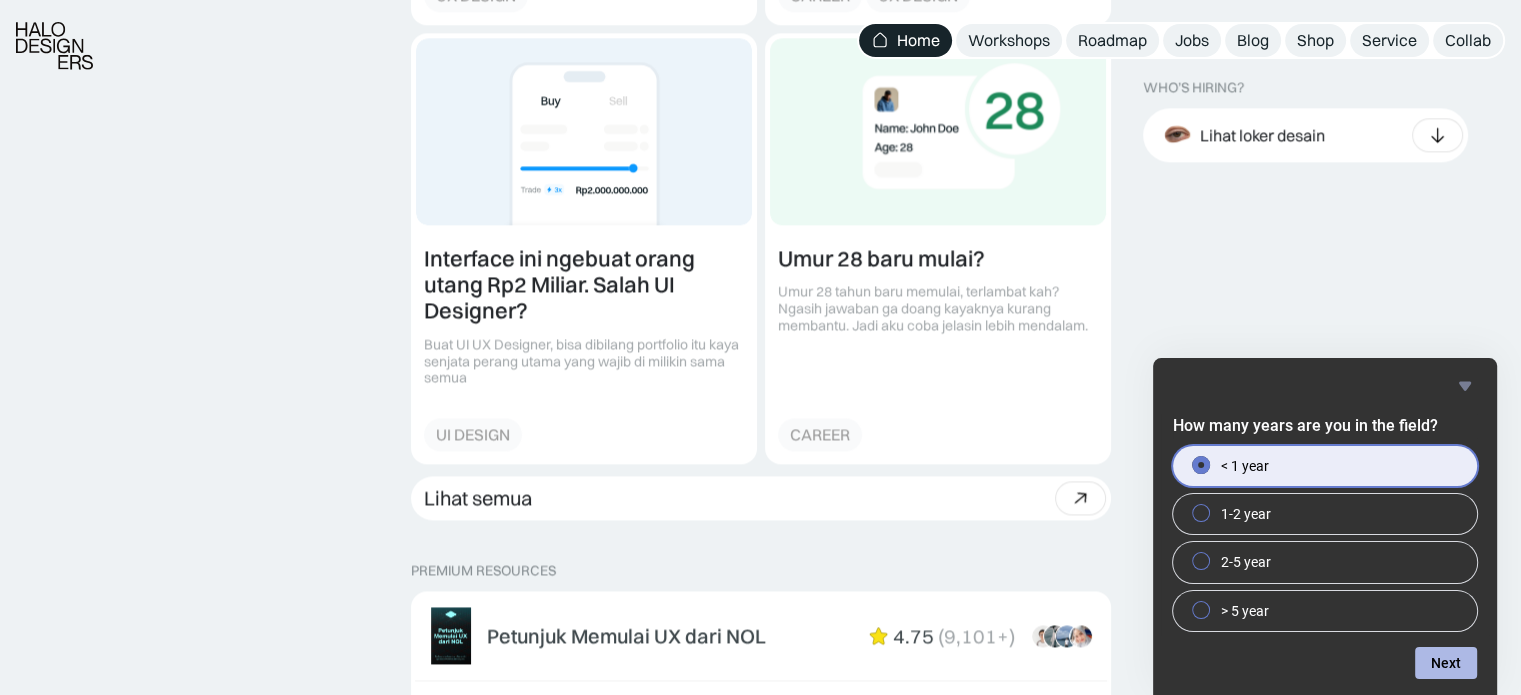 click on "Next" at bounding box center (1446, 663) 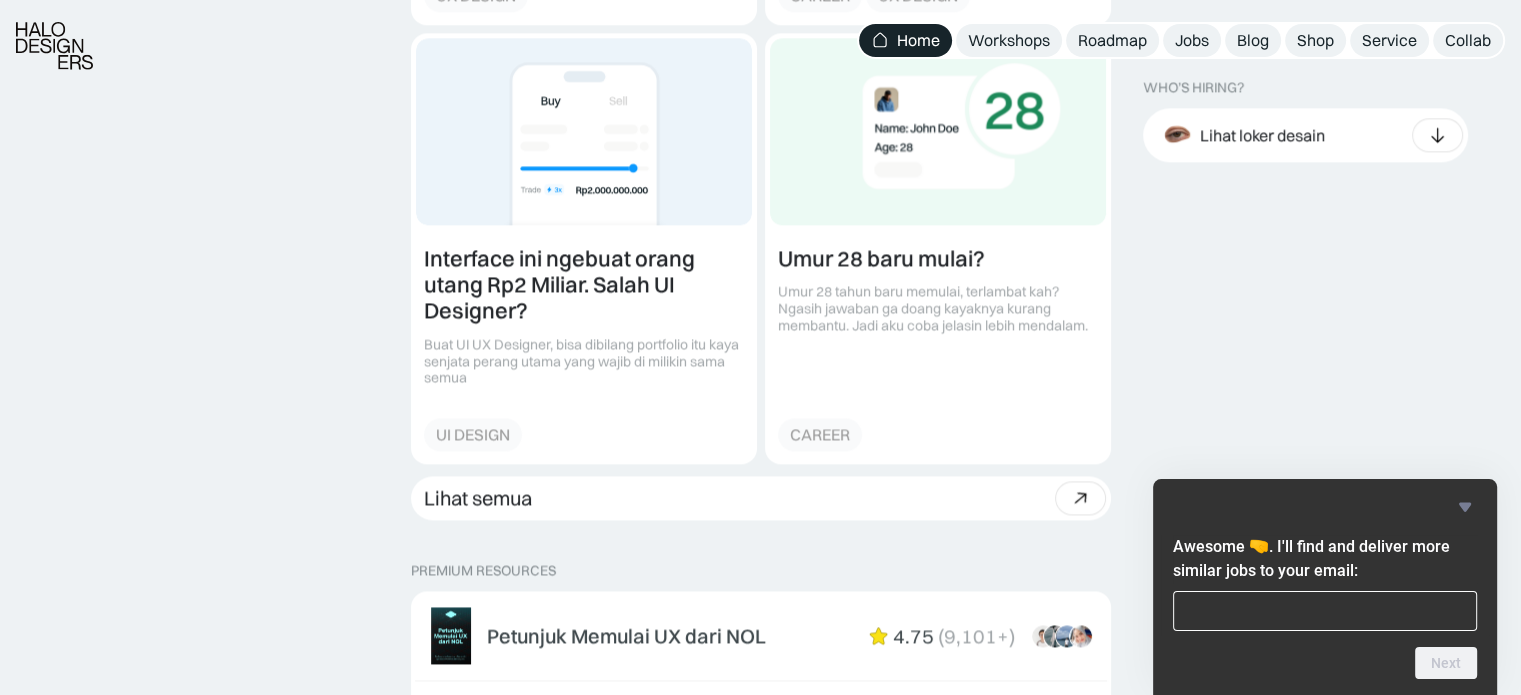 click 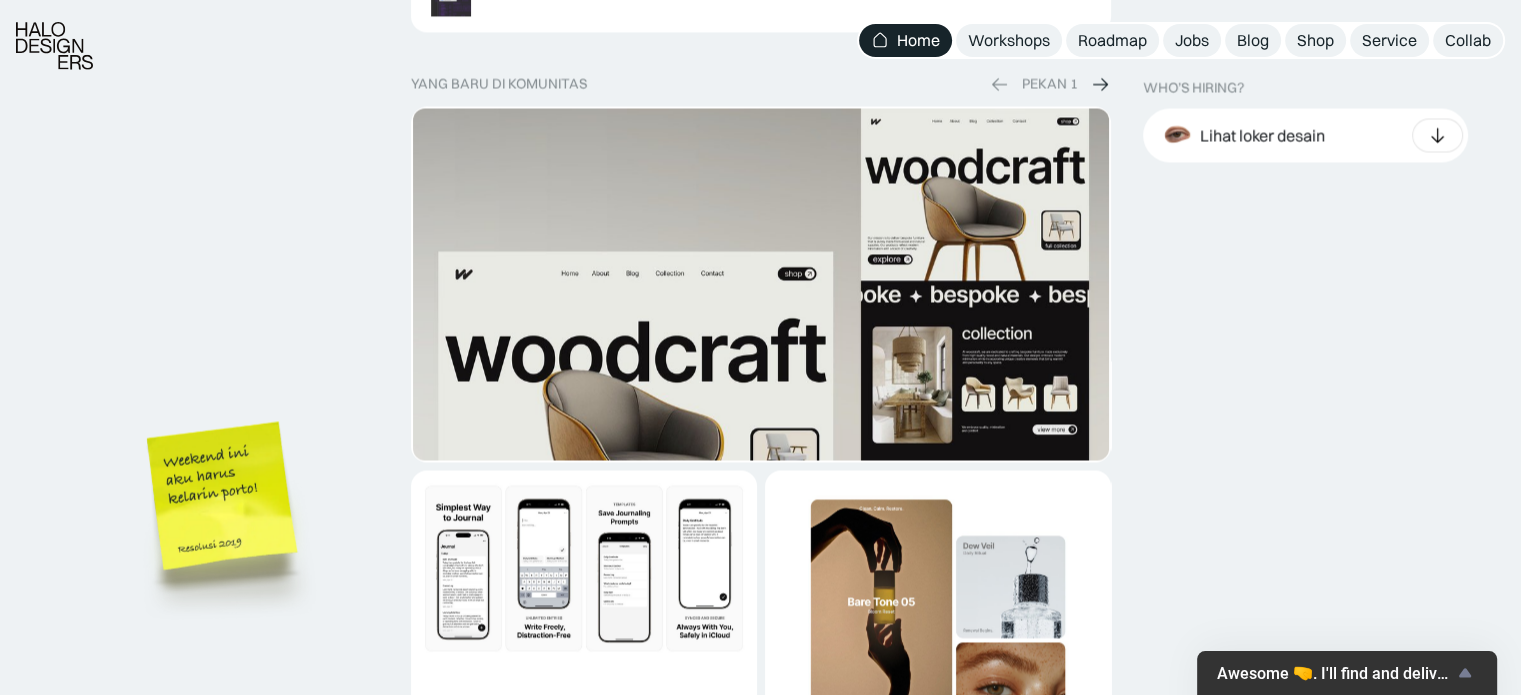 scroll, scrollTop: 3700, scrollLeft: 0, axis: vertical 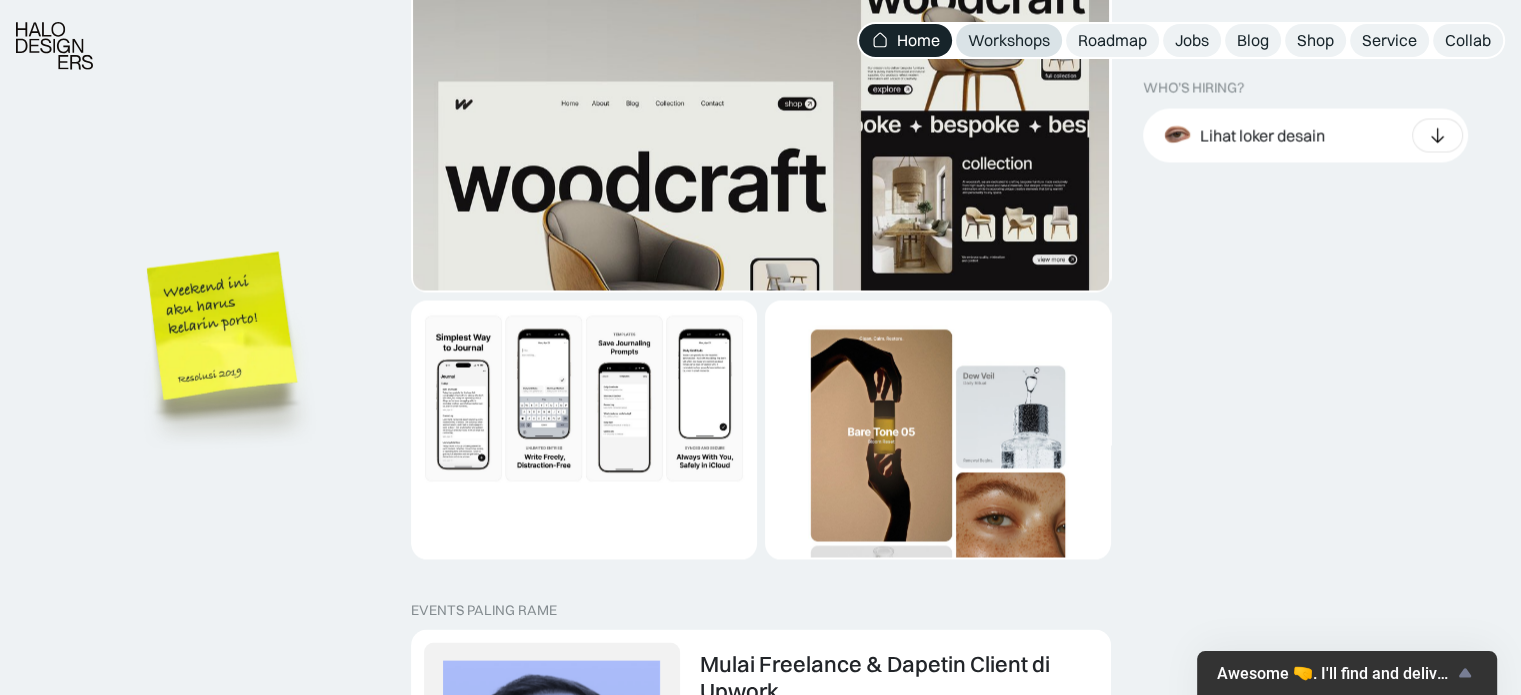 click on "Workshops" at bounding box center (1009, 40) 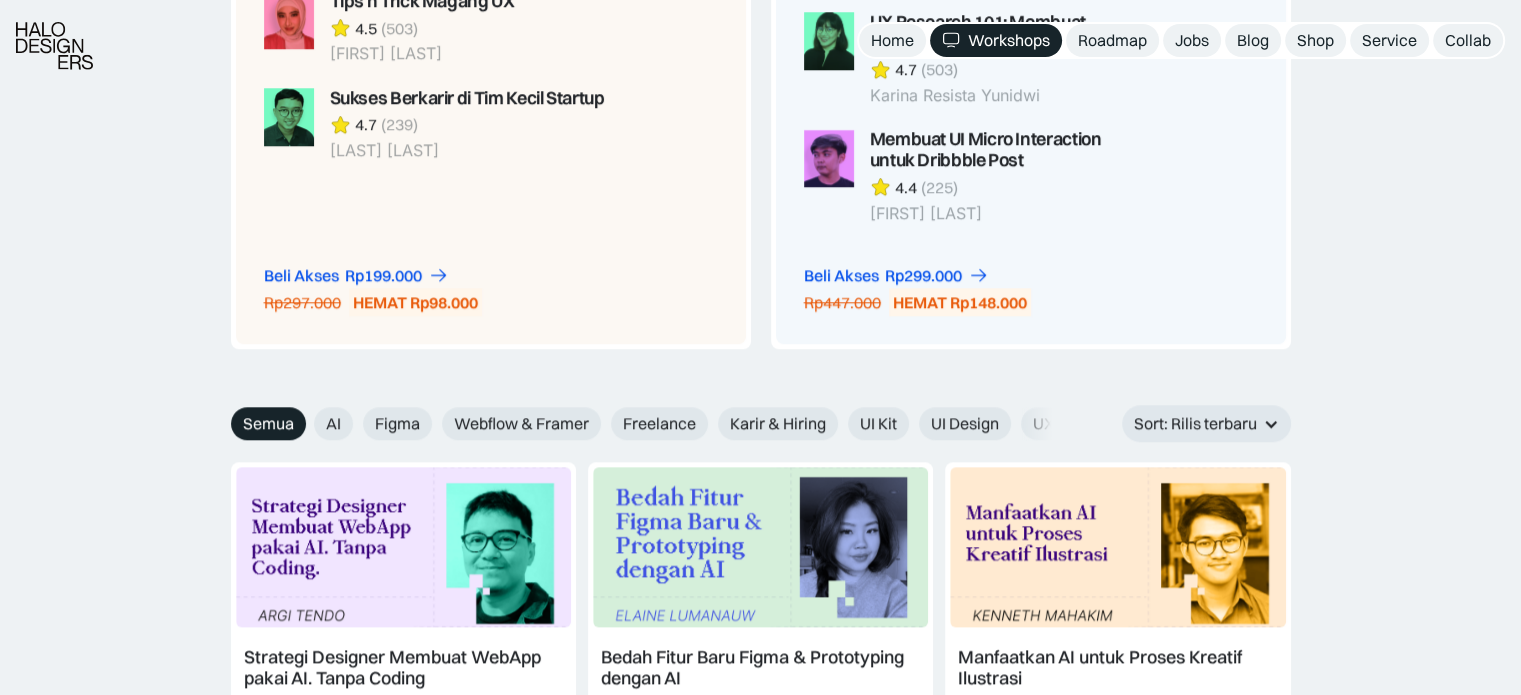 scroll, scrollTop: 2200, scrollLeft: 0, axis: vertical 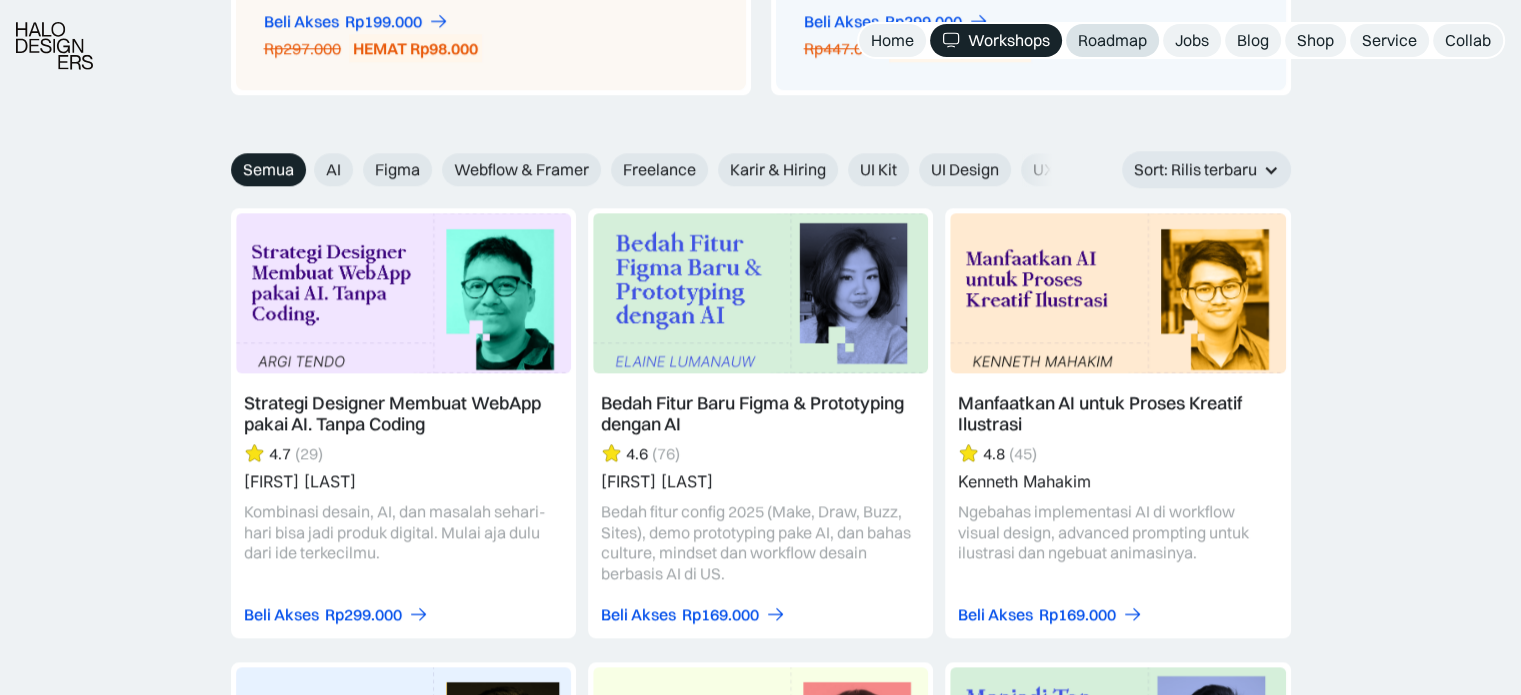 click on "Roadmap" at bounding box center (1112, 40) 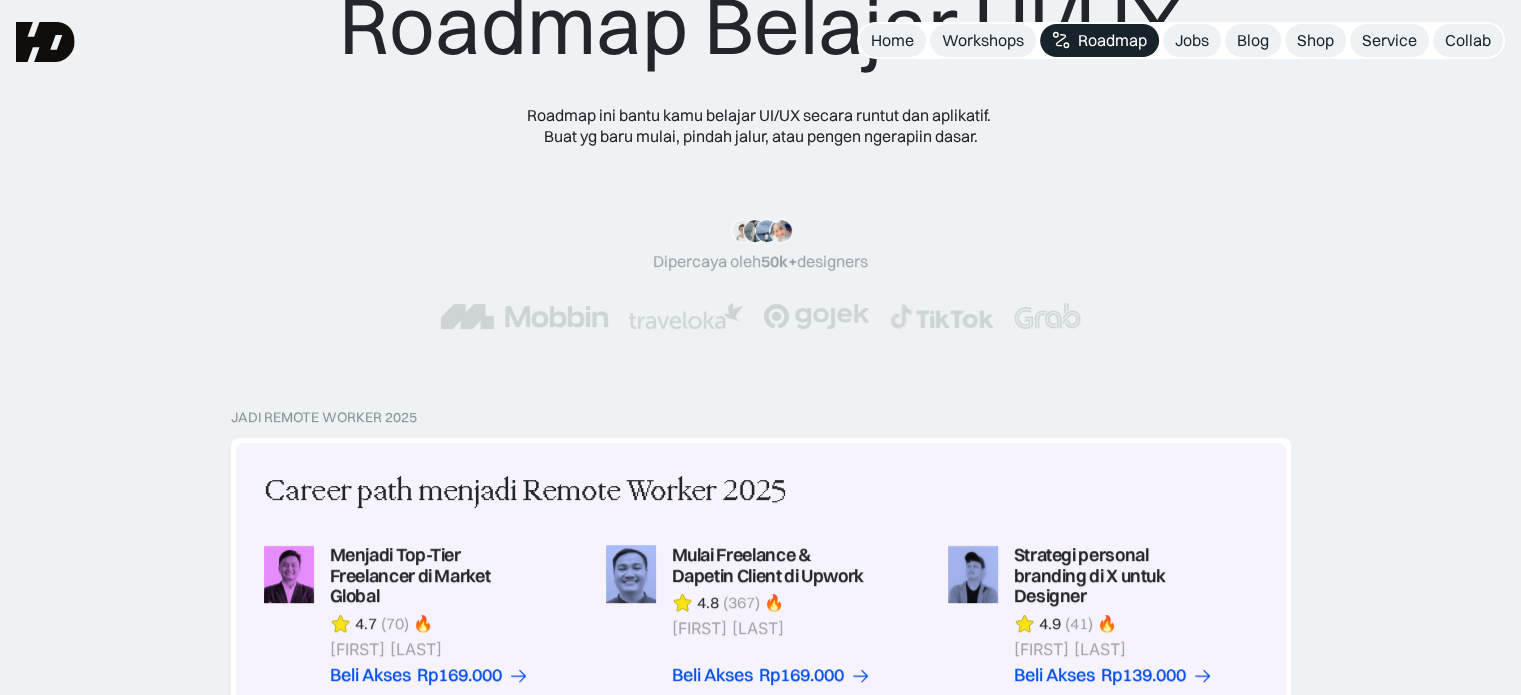 scroll, scrollTop: 0, scrollLeft: 0, axis: both 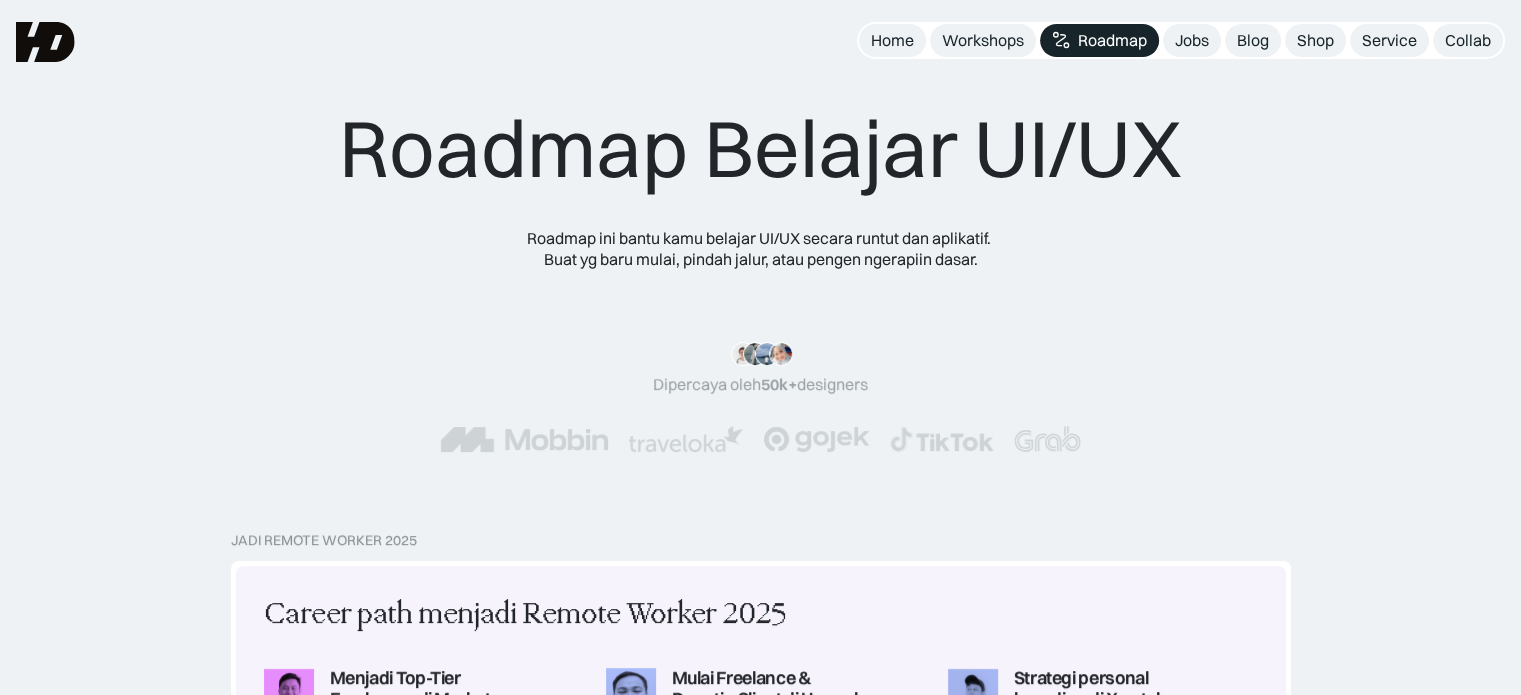 click at bounding box center (45, 42) 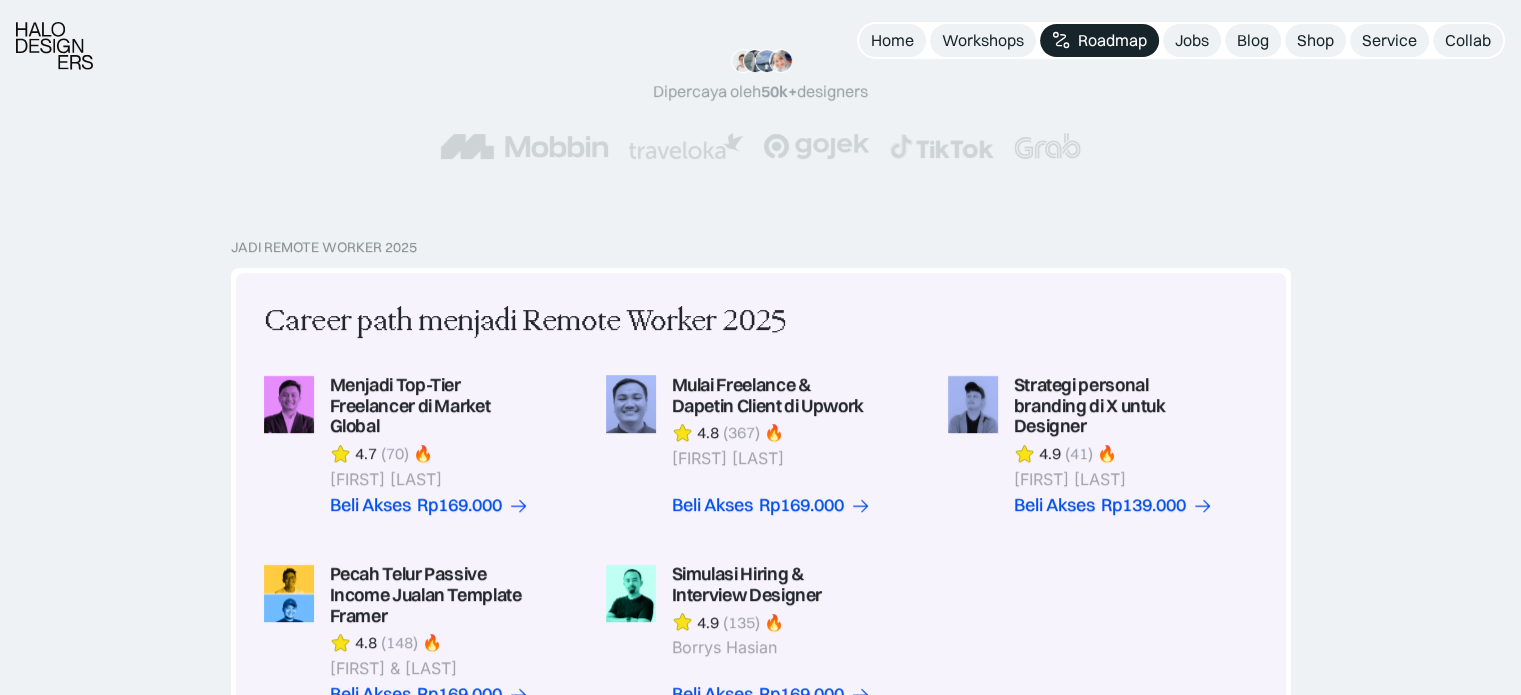 scroll, scrollTop: 300, scrollLeft: 0, axis: vertical 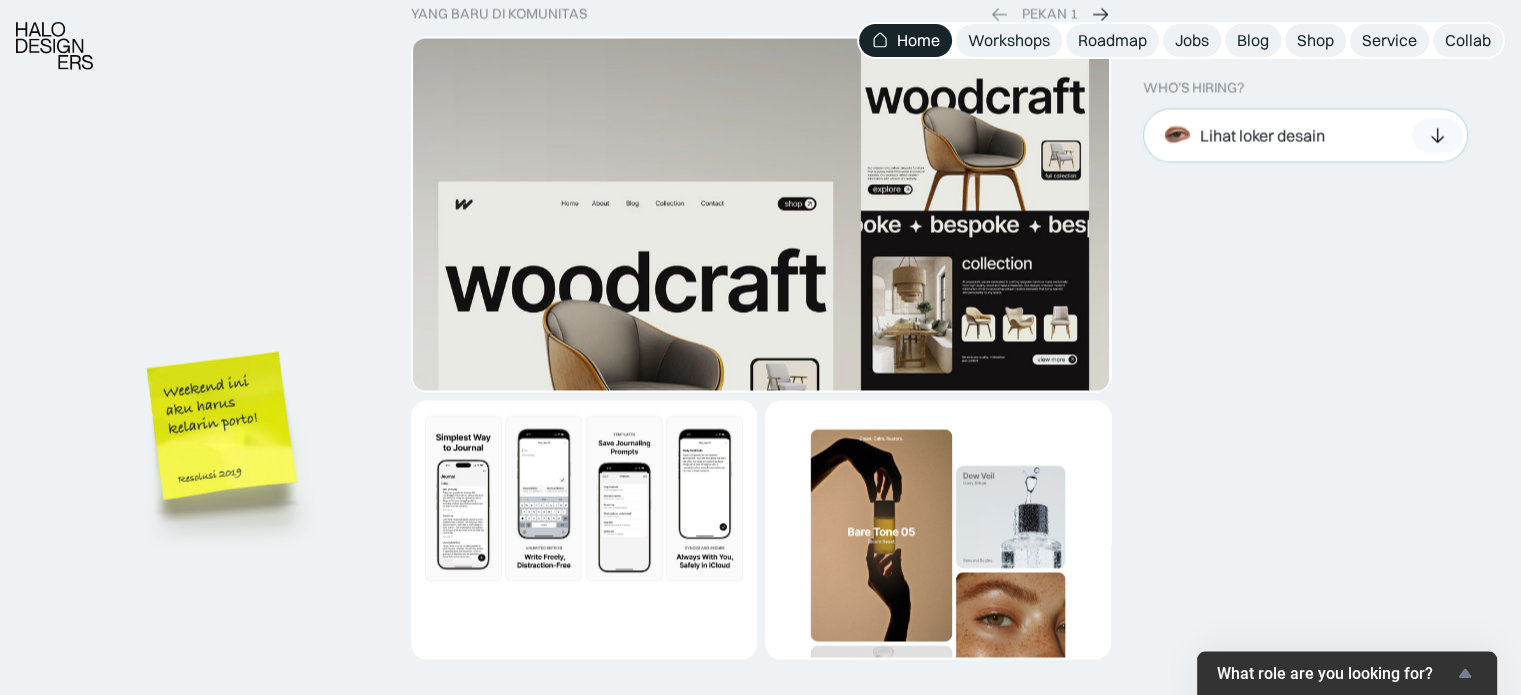 click on "Lihat loker desain" at bounding box center (1305, 136) 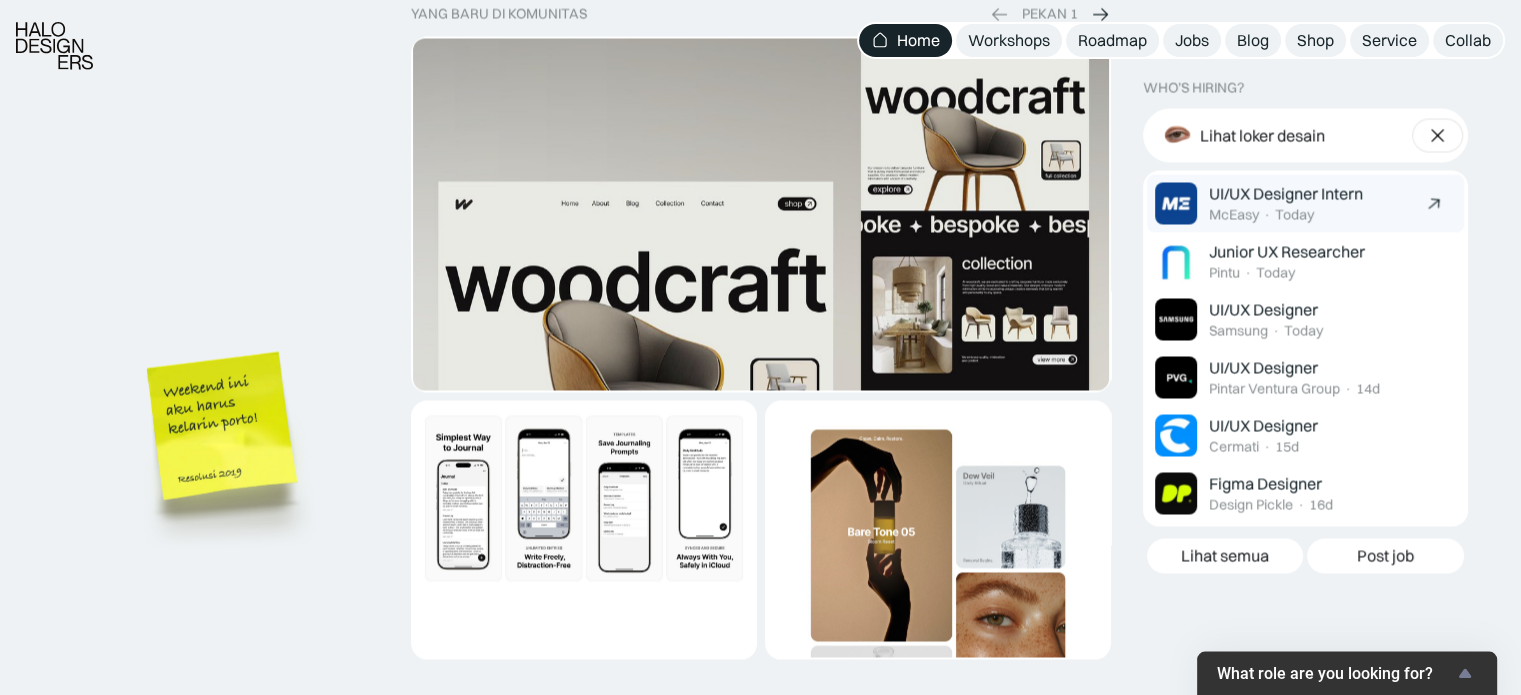 click on "Today" at bounding box center (1294, 215) 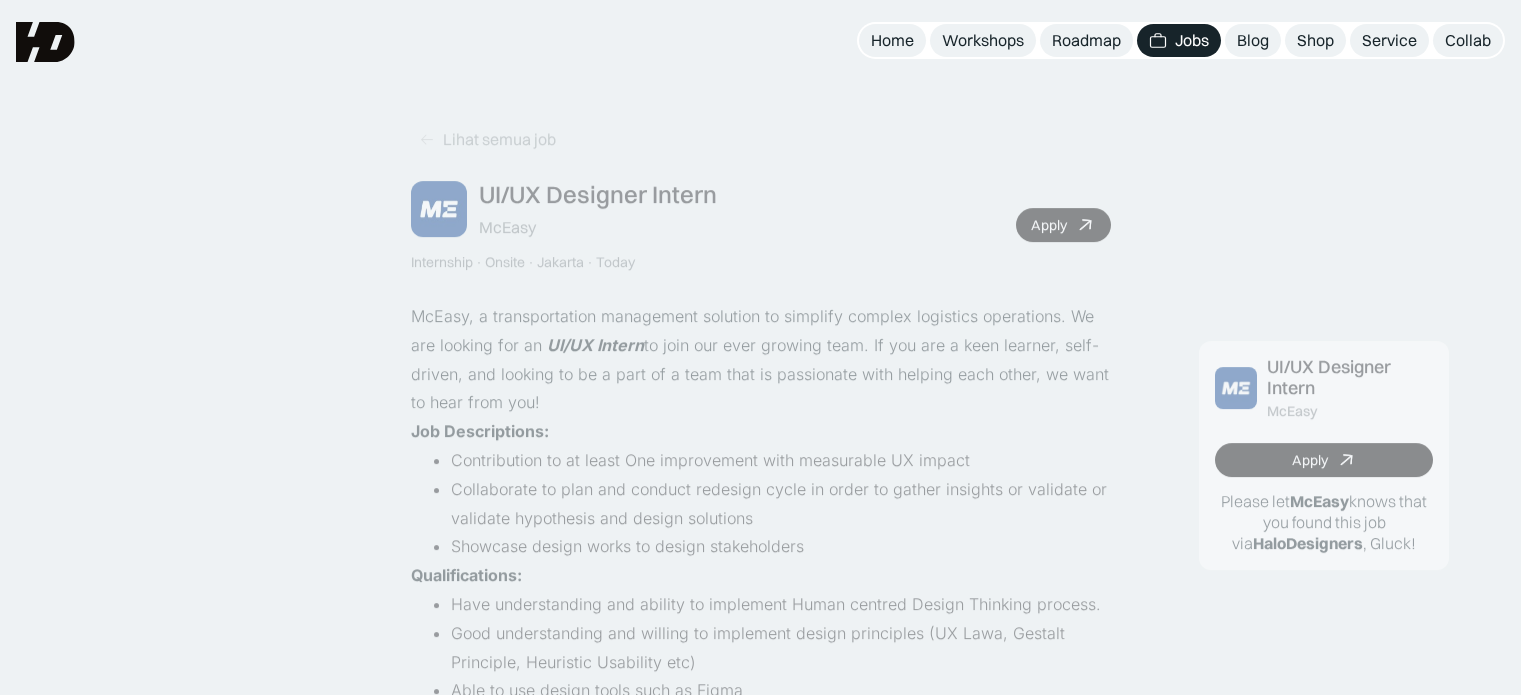 scroll, scrollTop: 0, scrollLeft: 0, axis: both 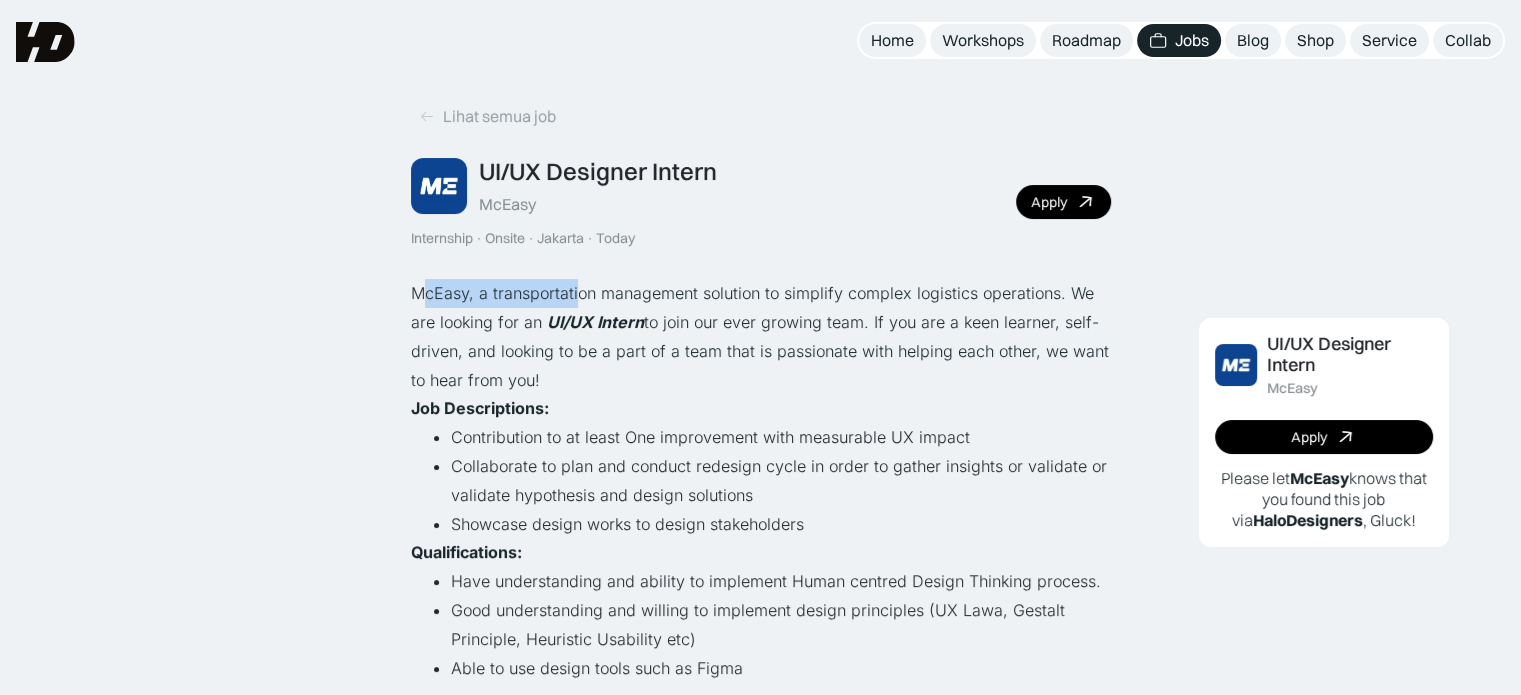 drag, startPoint x: 447, startPoint y: 287, endPoint x: 685, endPoint y: 283, distance: 238.03362 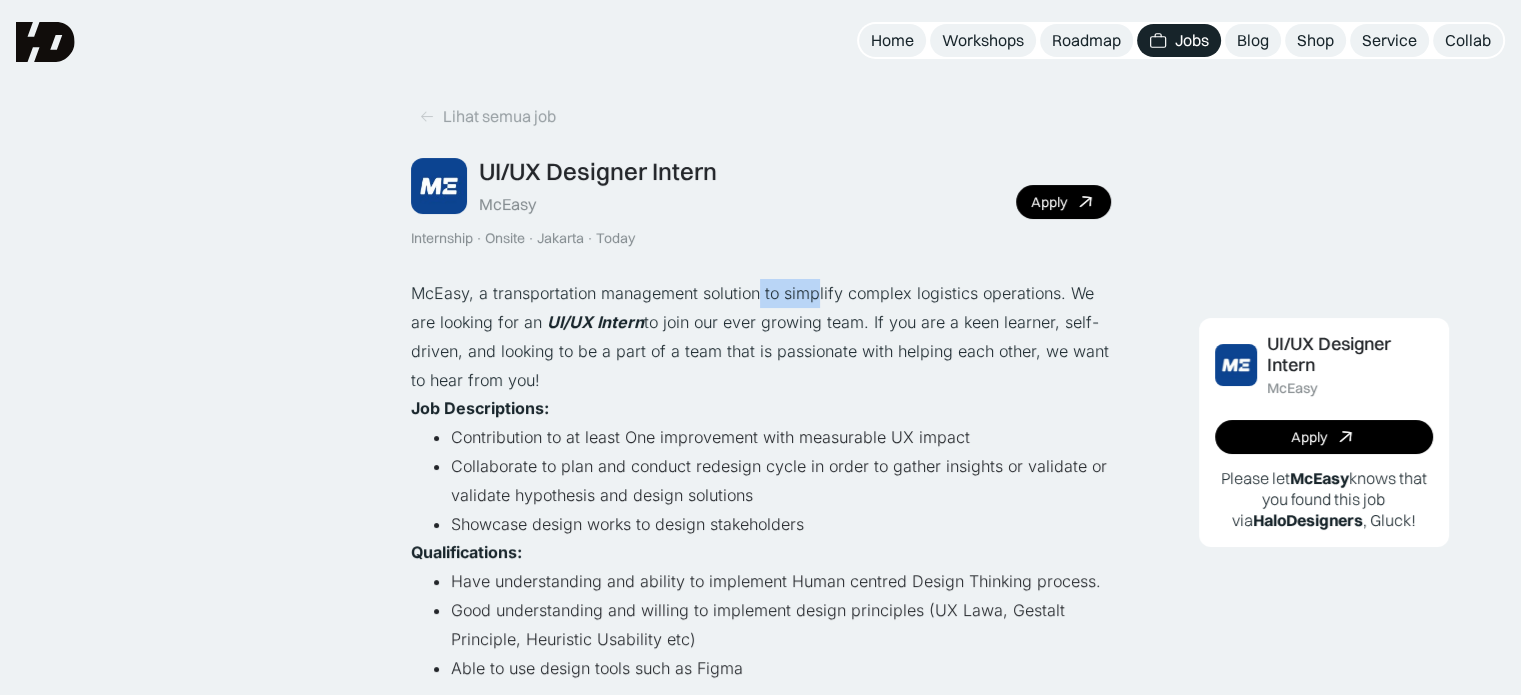 drag, startPoint x: 788, startPoint y: 291, endPoint x: 871, endPoint y: 287, distance: 83.09633 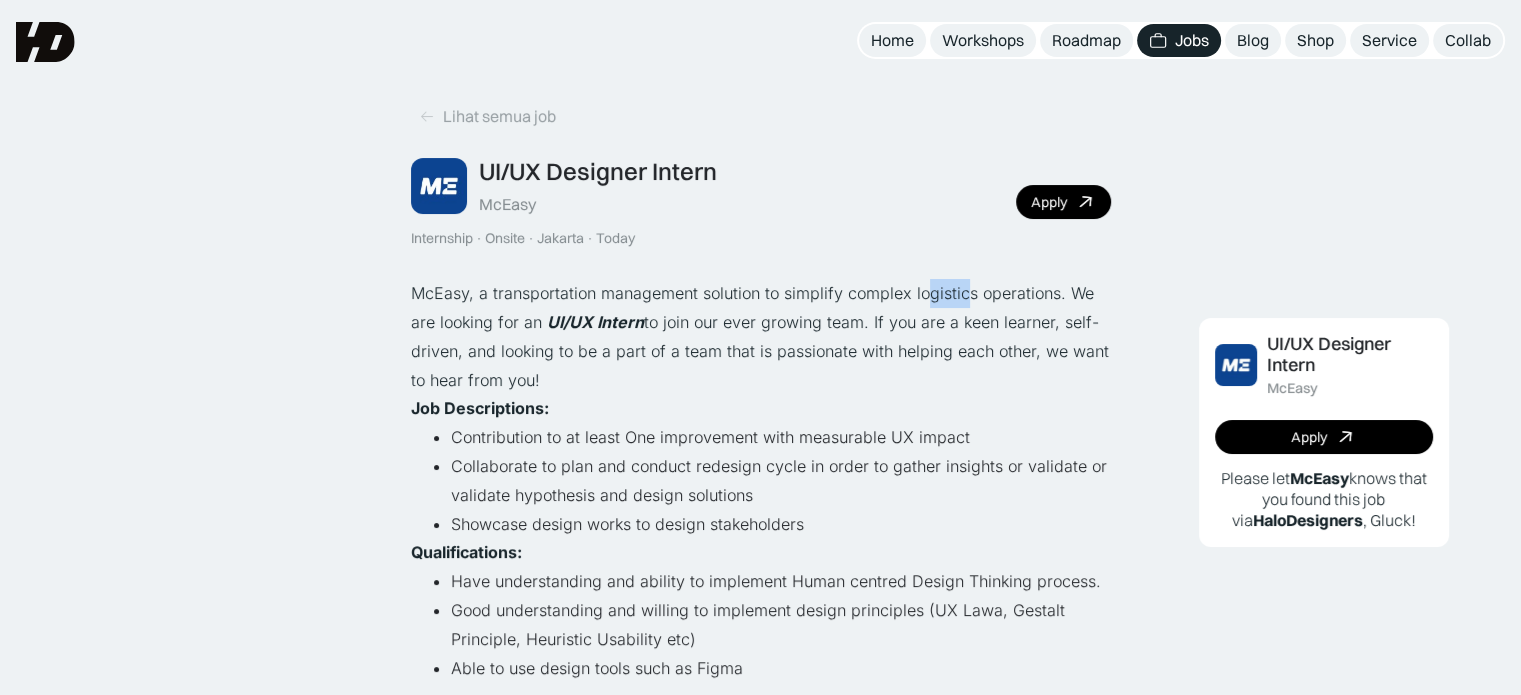 drag, startPoint x: 928, startPoint y: 293, endPoint x: 968, endPoint y: 296, distance: 40.112343 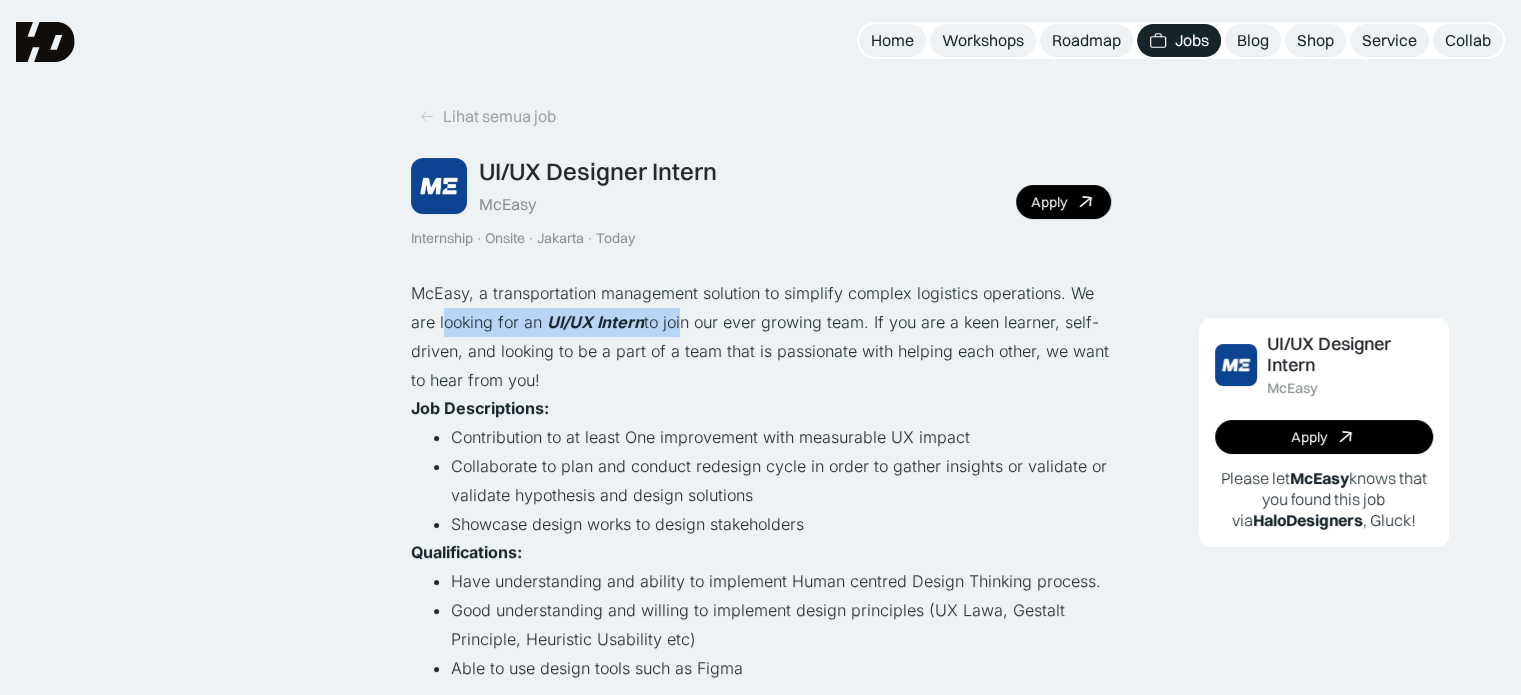 drag, startPoint x: 444, startPoint y: 315, endPoint x: 689, endPoint y: 327, distance: 245.2937 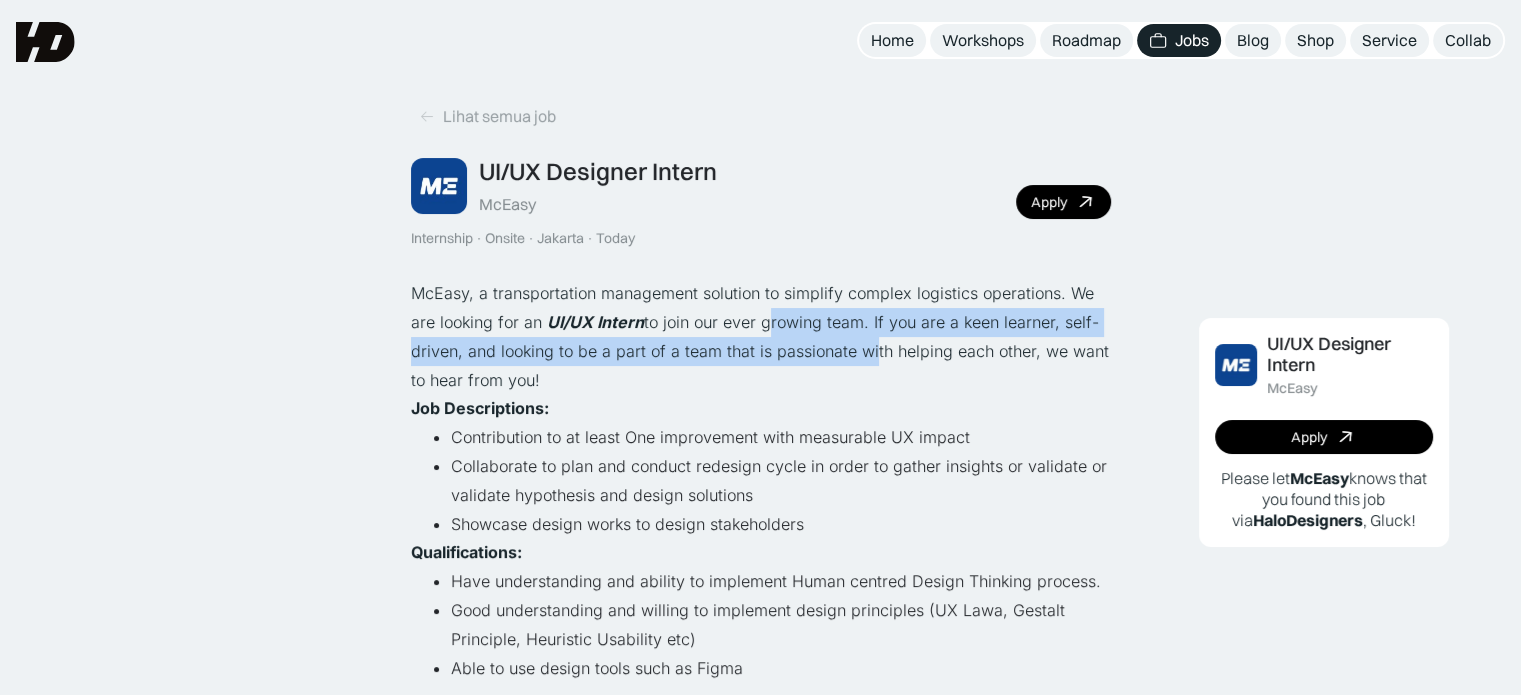 drag, startPoint x: 791, startPoint y: 335, endPoint x: 896, endPoint y: 339, distance: 105.076164 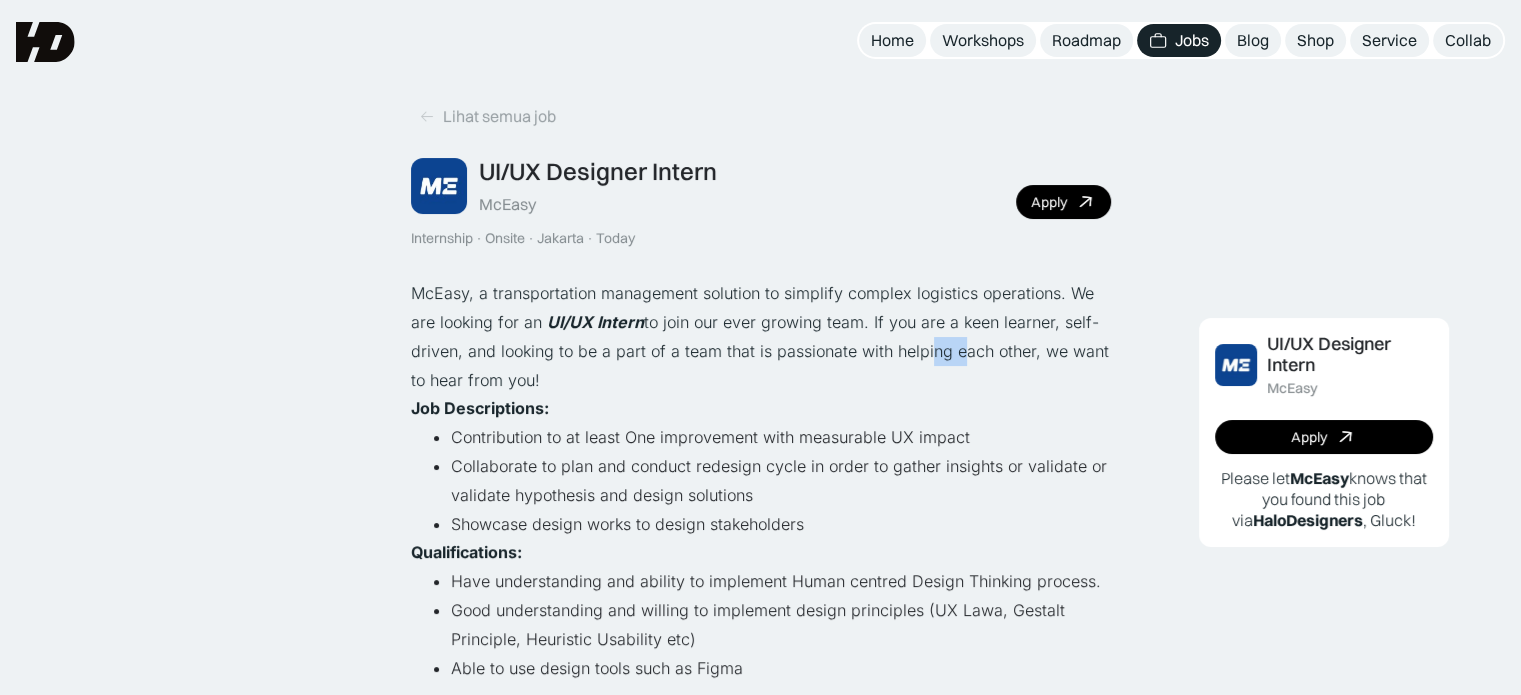 click on "McEasy, a transportation management solution to simplify complex logistics operations. We are looking for an   [JOB_TITLE]  to join our ever growing team. If you are a keen learner, self-driven, and looking to be a part of a team that is passionate with helping each other, we want to hear from you!" at bounding box center [761, 336] 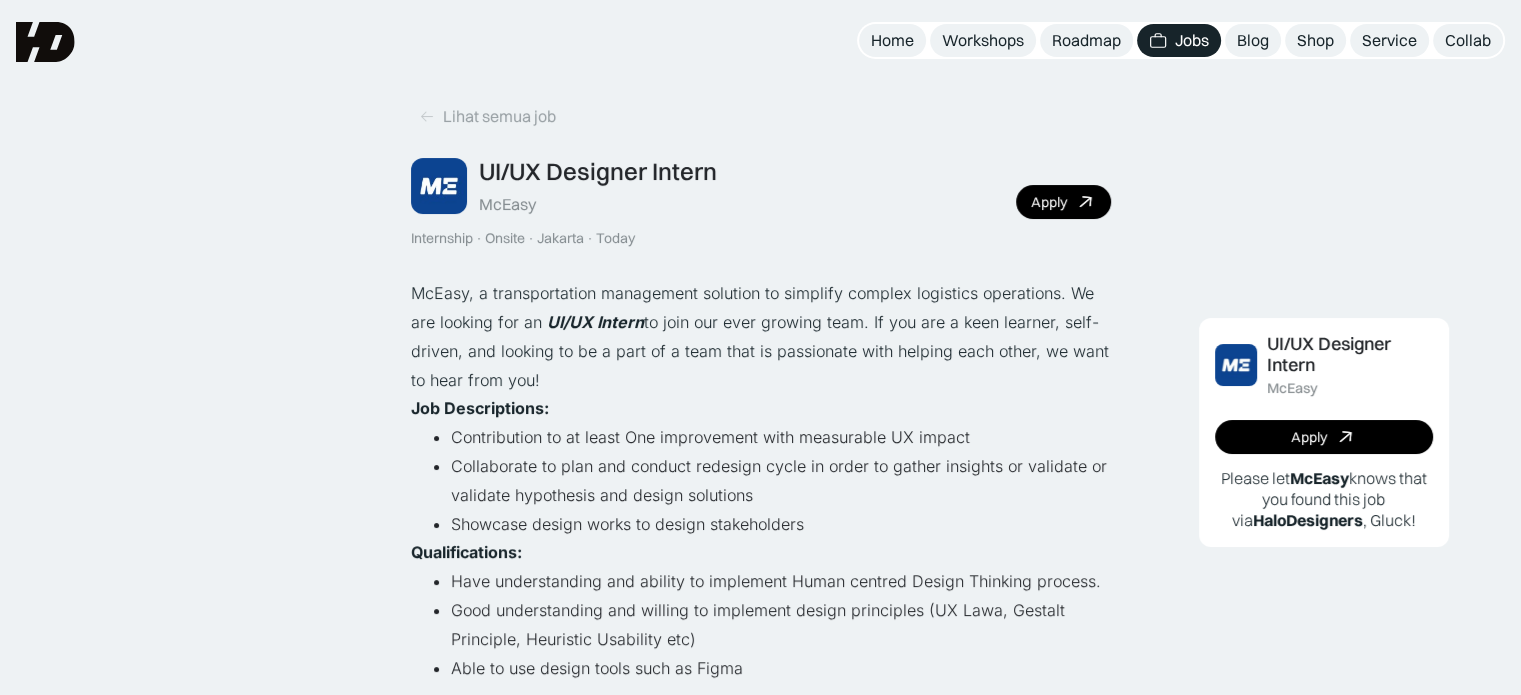 click on "McEasy, a transportation management solution to simplify complex logistics operations. We are looking for an   [JOB_TITLE]  to join our ever growing team. If you are a keen learner, self-driven, and looking to be a part of a team that is passionate with helping each other, we want to hear from you!" at bounding box center (761, 336) 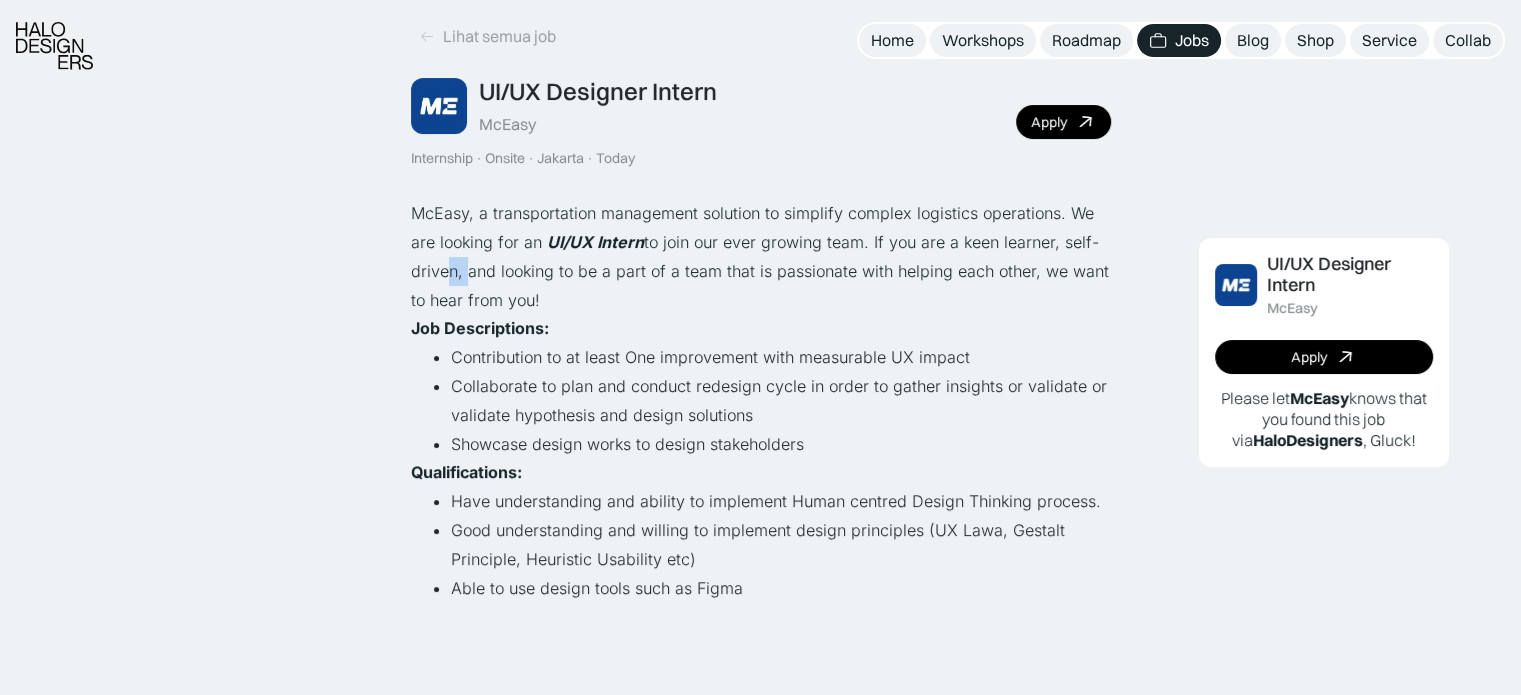 scroll, scrollTop: 100, scrollLeft: 0, axis: vertical 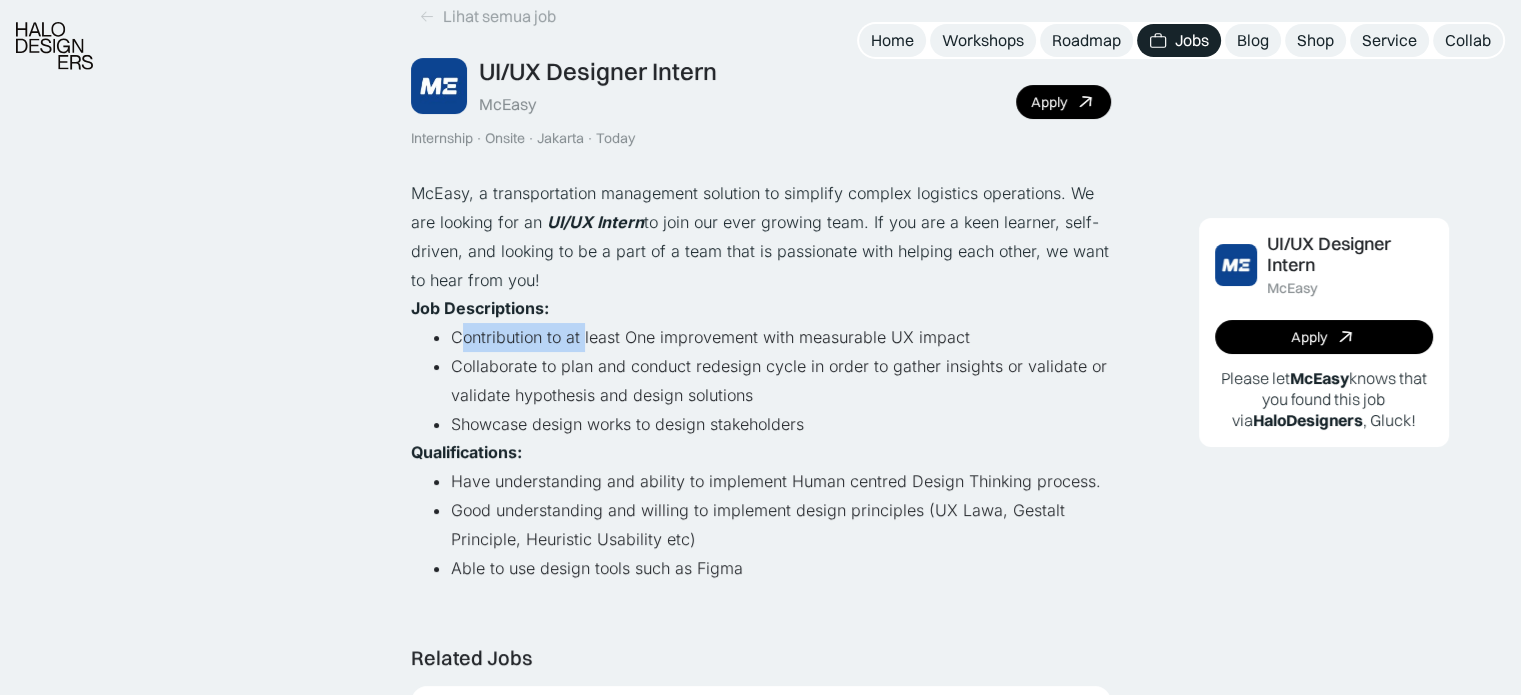 drag, startPoint x: 532, startPoint y: 339, endPoint x: 584, endPoint y: 339, distance: 52 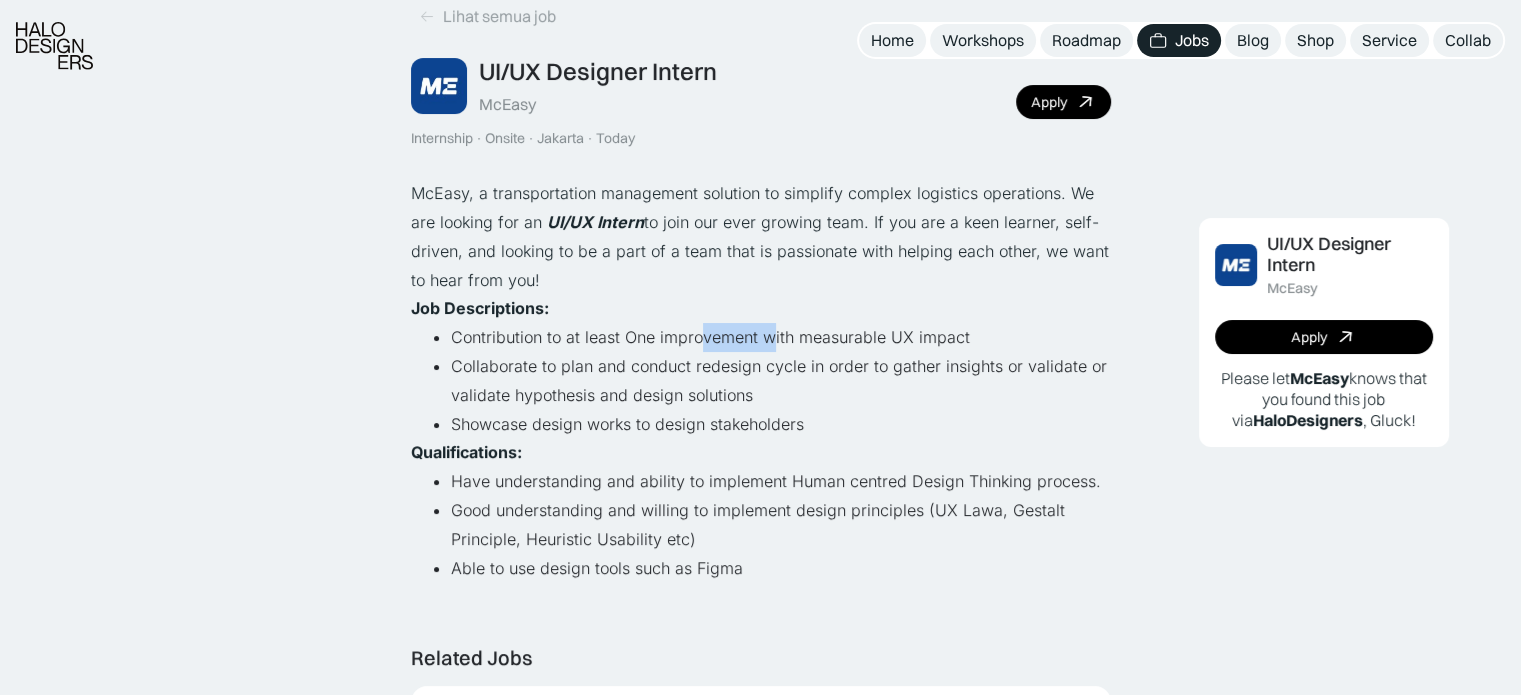 drag, startPoint x: 727, startPoint y: 329, endPoint x: 784, endPoint y: 329, distance: 57 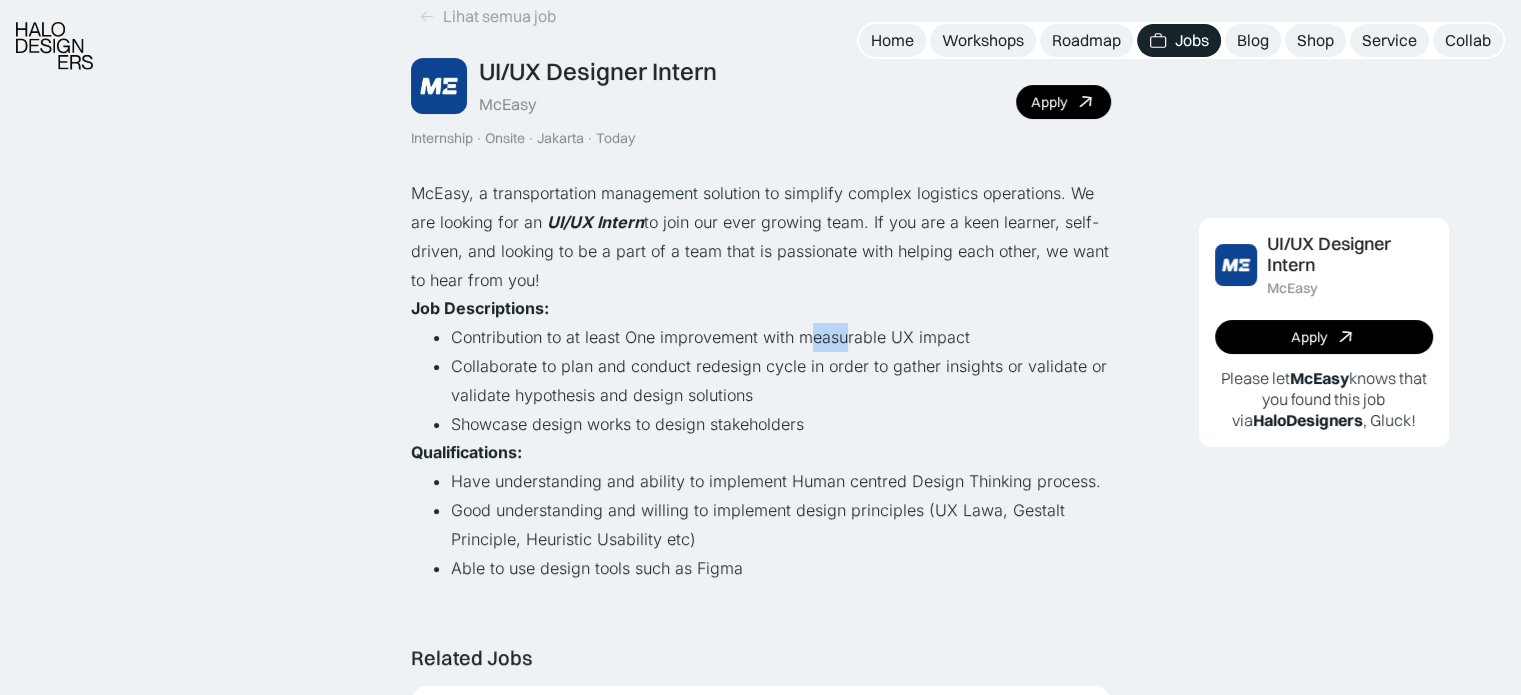 drag, startPoint x: 832, startPoint y: 329, endPoint x: 860, endPoint y: 329, distance: 28 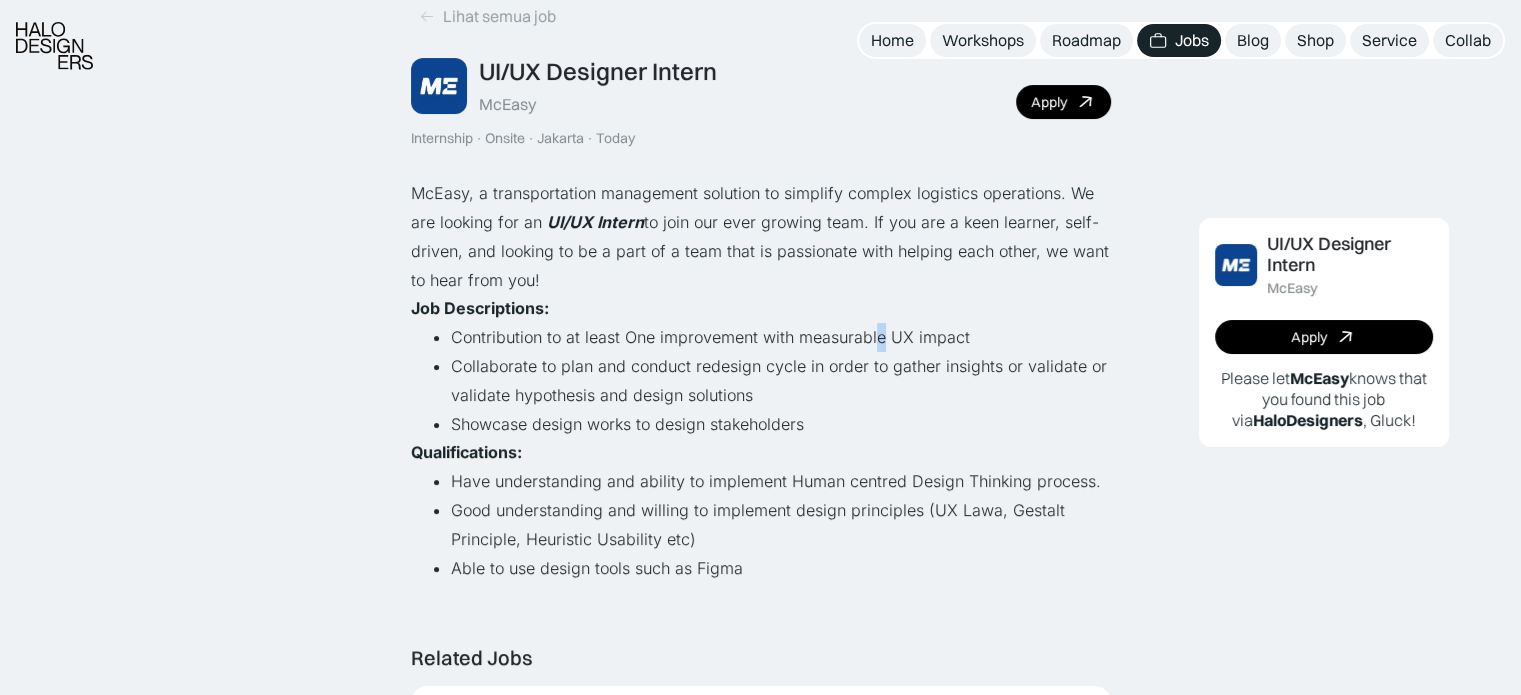 click on "Contribution to at least One improvement with measurable UX impact" at bounding box center [781, 337] 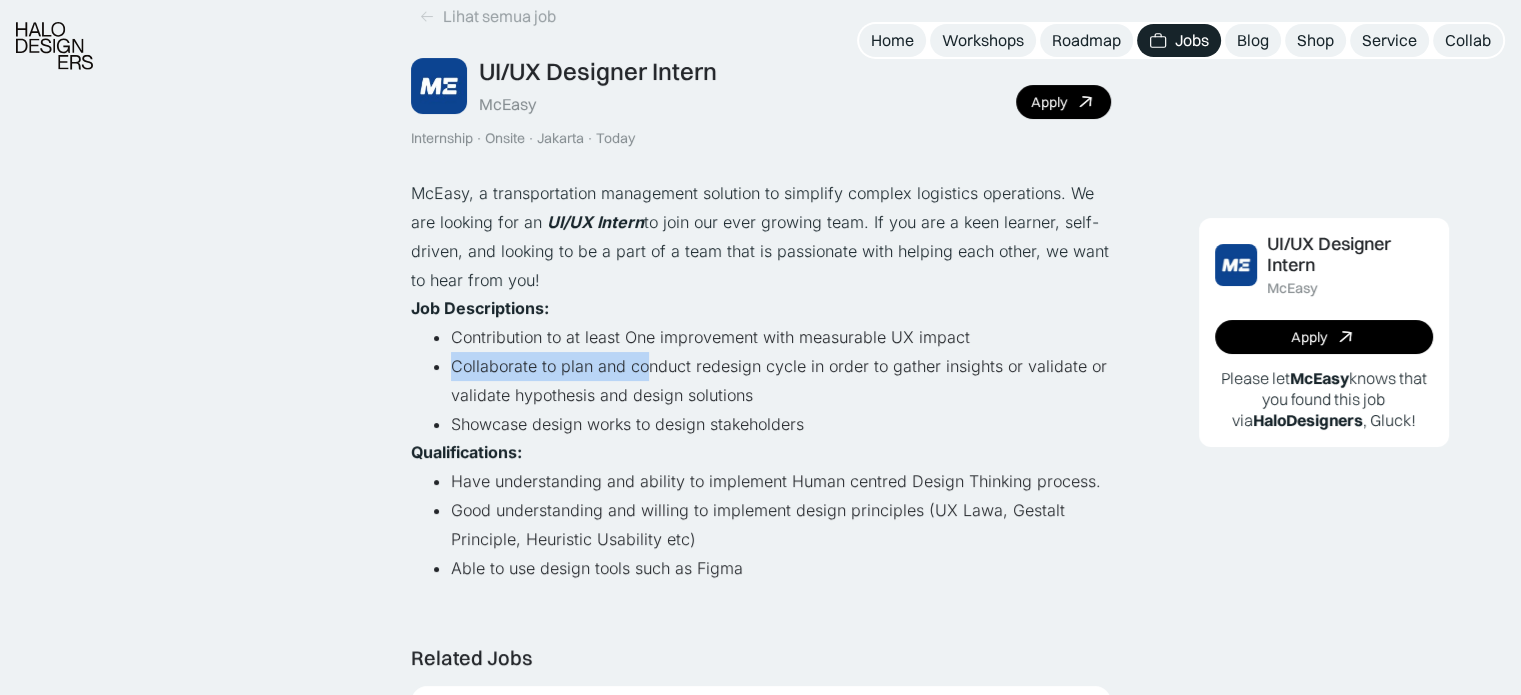 drag, startPoint x: 452, startPoint y: 366, endPoint x: 646, endPoint y: 365, distance: 194.00258 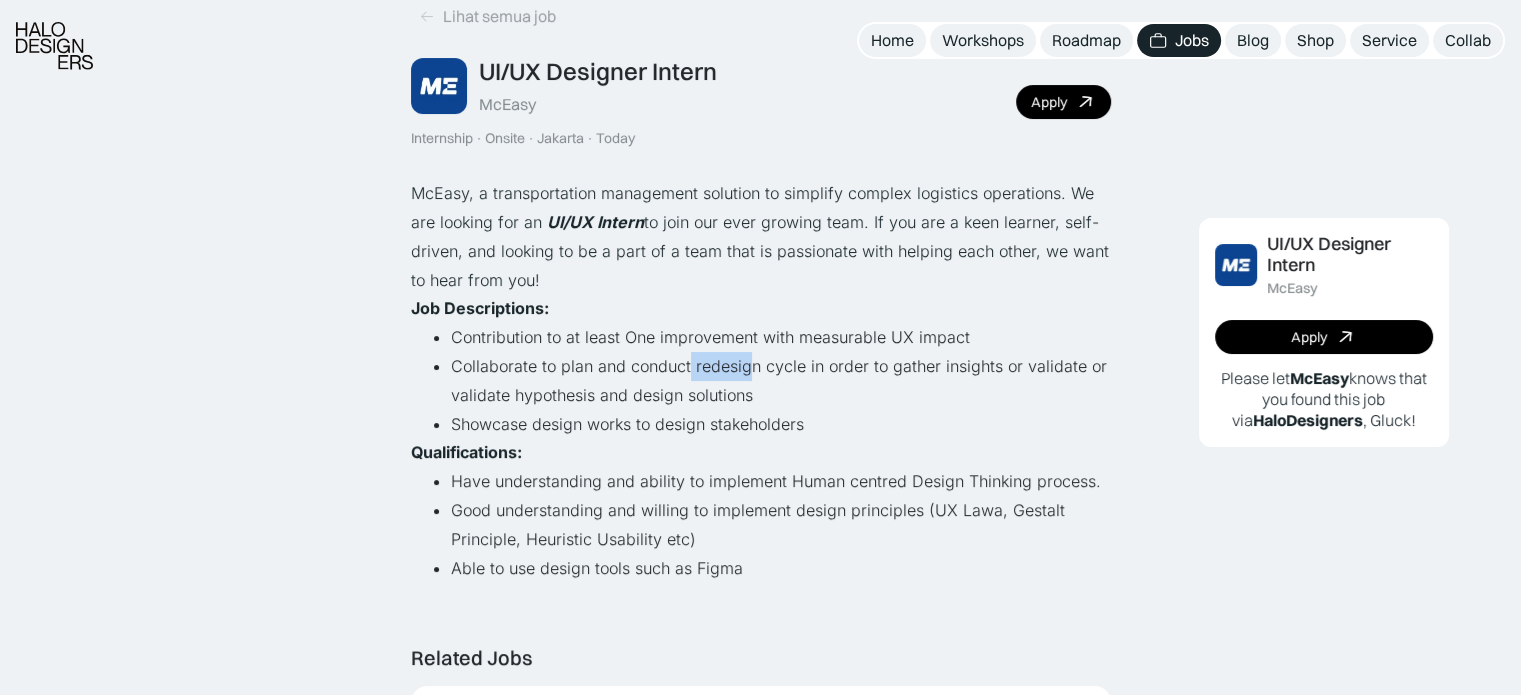 drag, startPoint x: 736, startPoint y: 369, endPoint x: 787, endPoint y: 370, distance: 51.009804 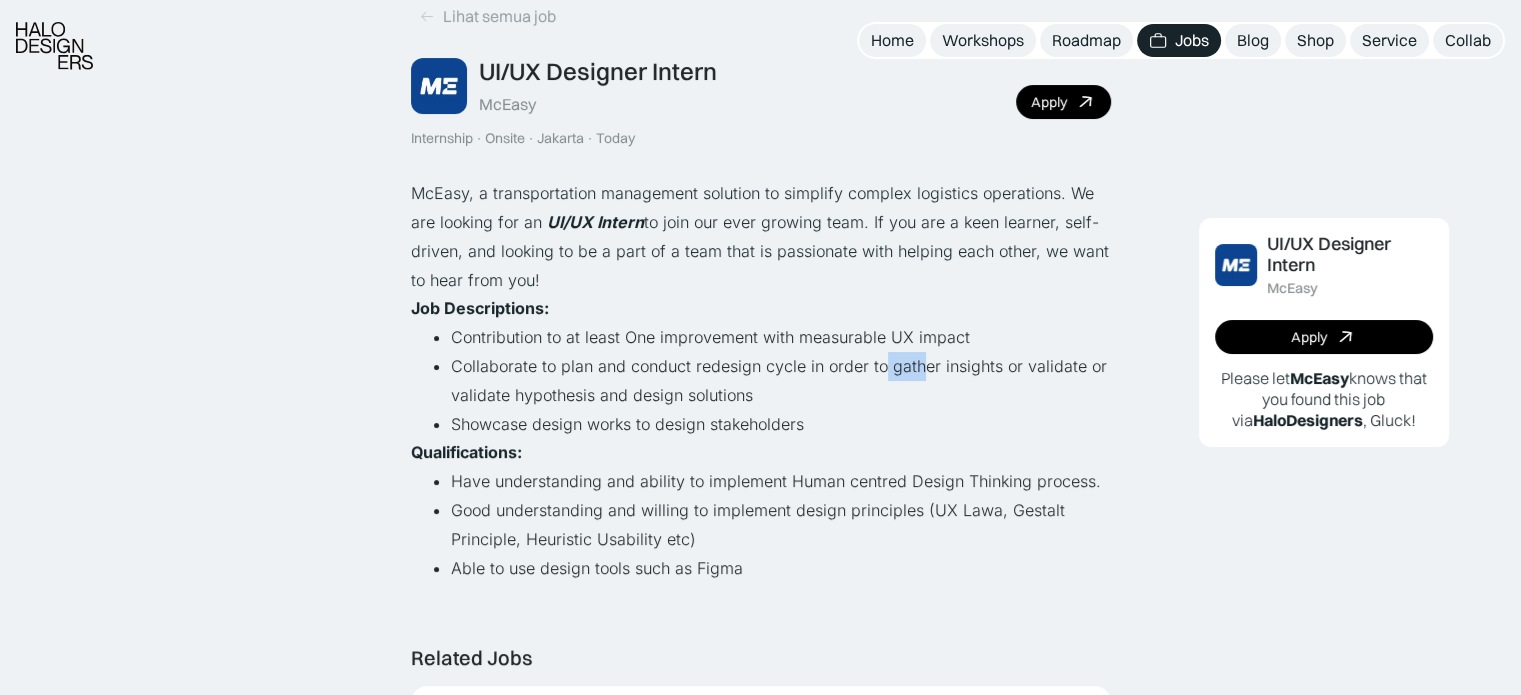 drag, startPoint x: 896, startPoint y: 367, endPoint x: 971, endPoint y: 367, distance: 75 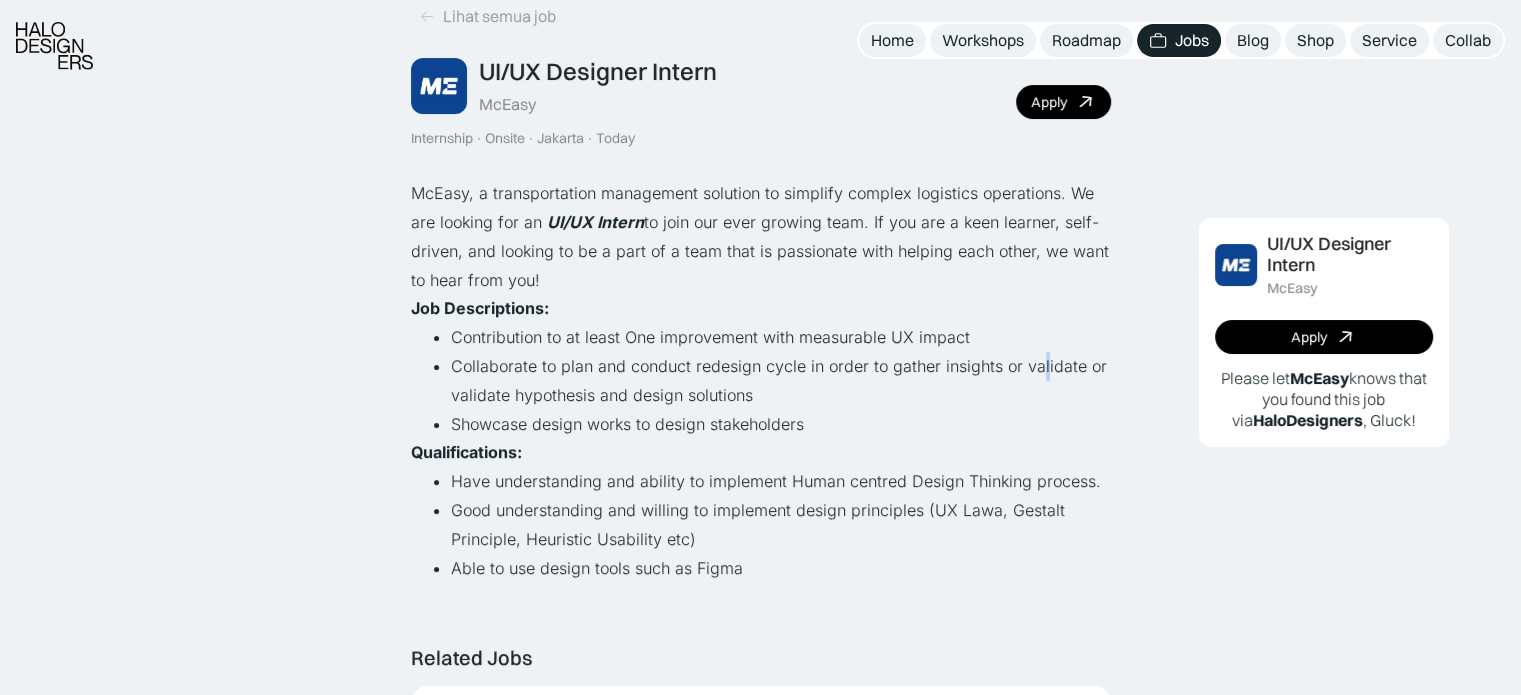 click on "Collaborate to plan and conduct redesign cycle in order to gather insights or validate or validate hypothesis and design solutions" at bounding box center (781, 381) 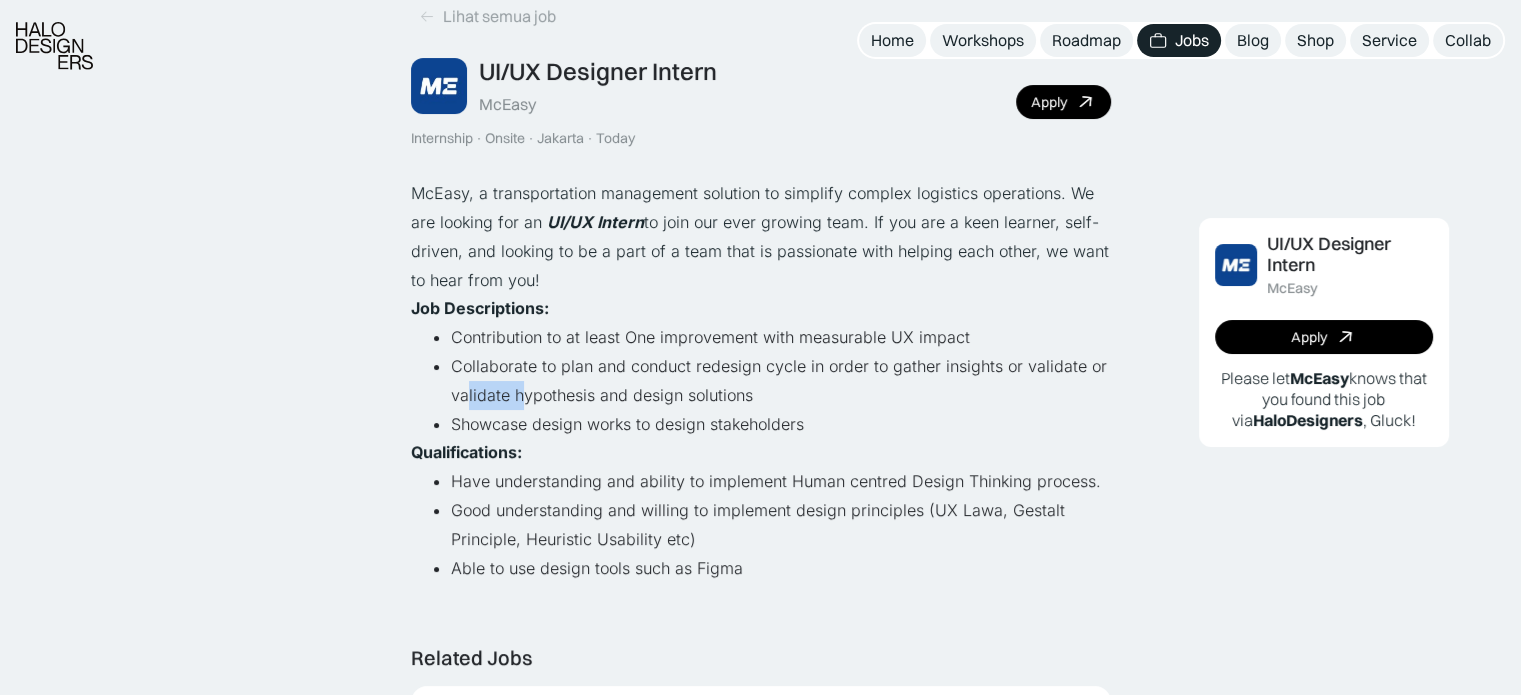 drag, startPoint x: 466, startPoint y: 396, endPoint x: 528, endPoint y: 396, distance: 62 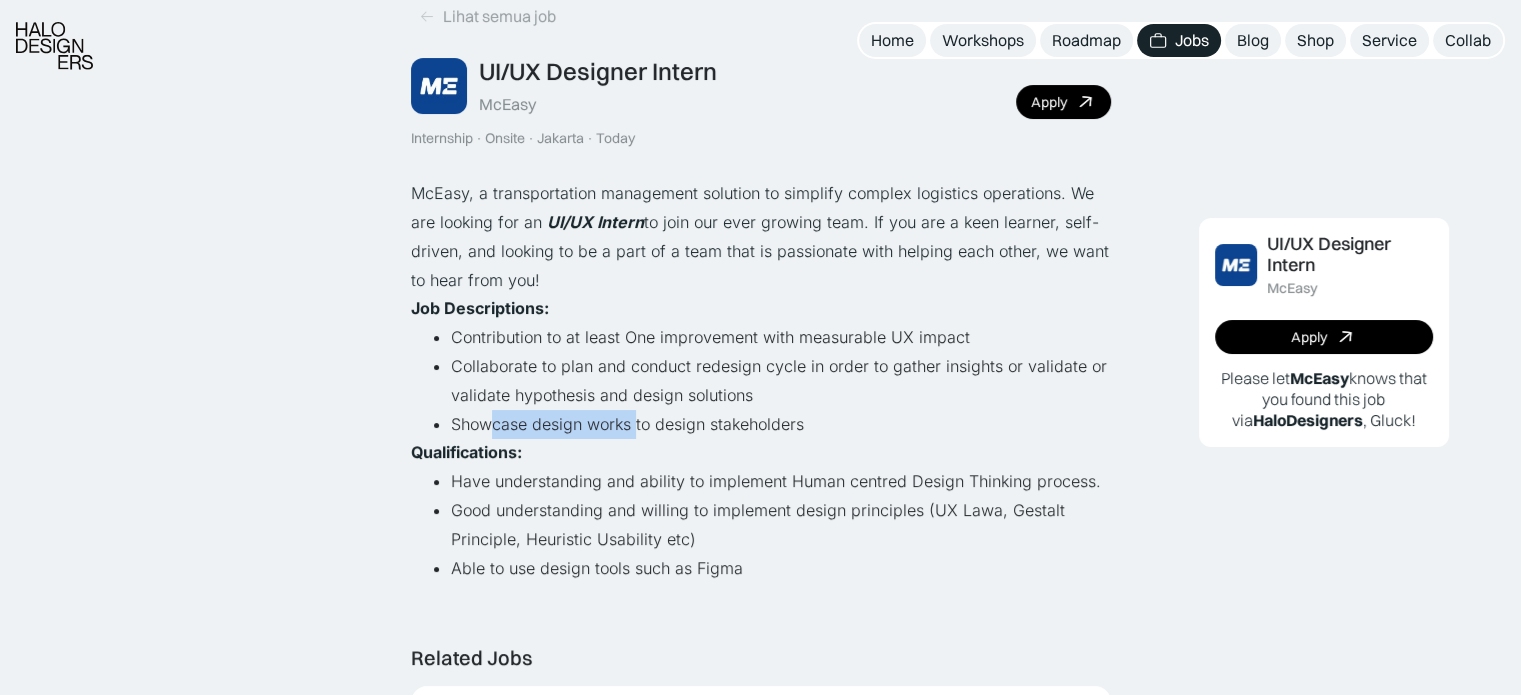 drag, startPoint x: 548, startPoint y: 427, endPoint x: 672, endPoint y: 428, distance: 124.004036 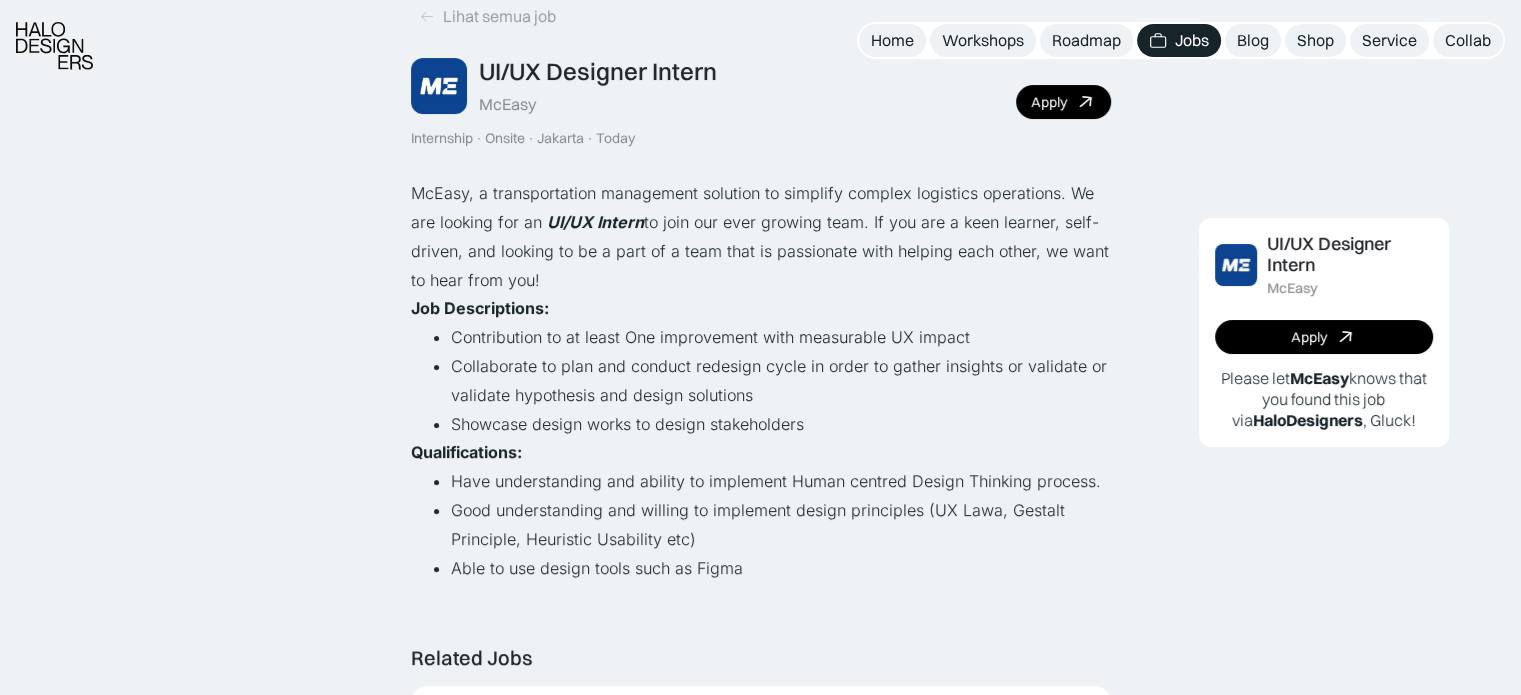 drag, startPoint x: 674, startPoint y: 428, endPoint x: 687, endPoint y: 431, distance: 13.341664 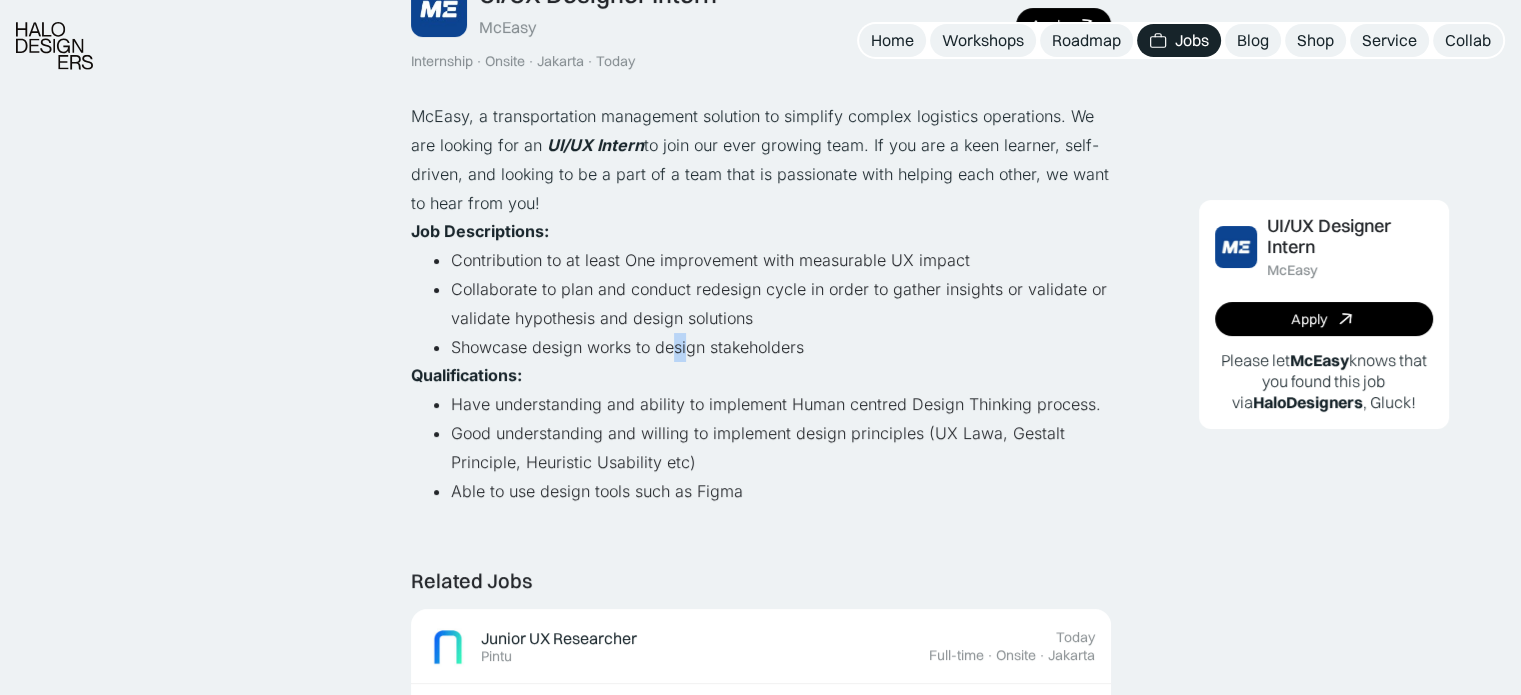 scroll, scrollTop: 200, scrollLeft: 0, axis: vertical 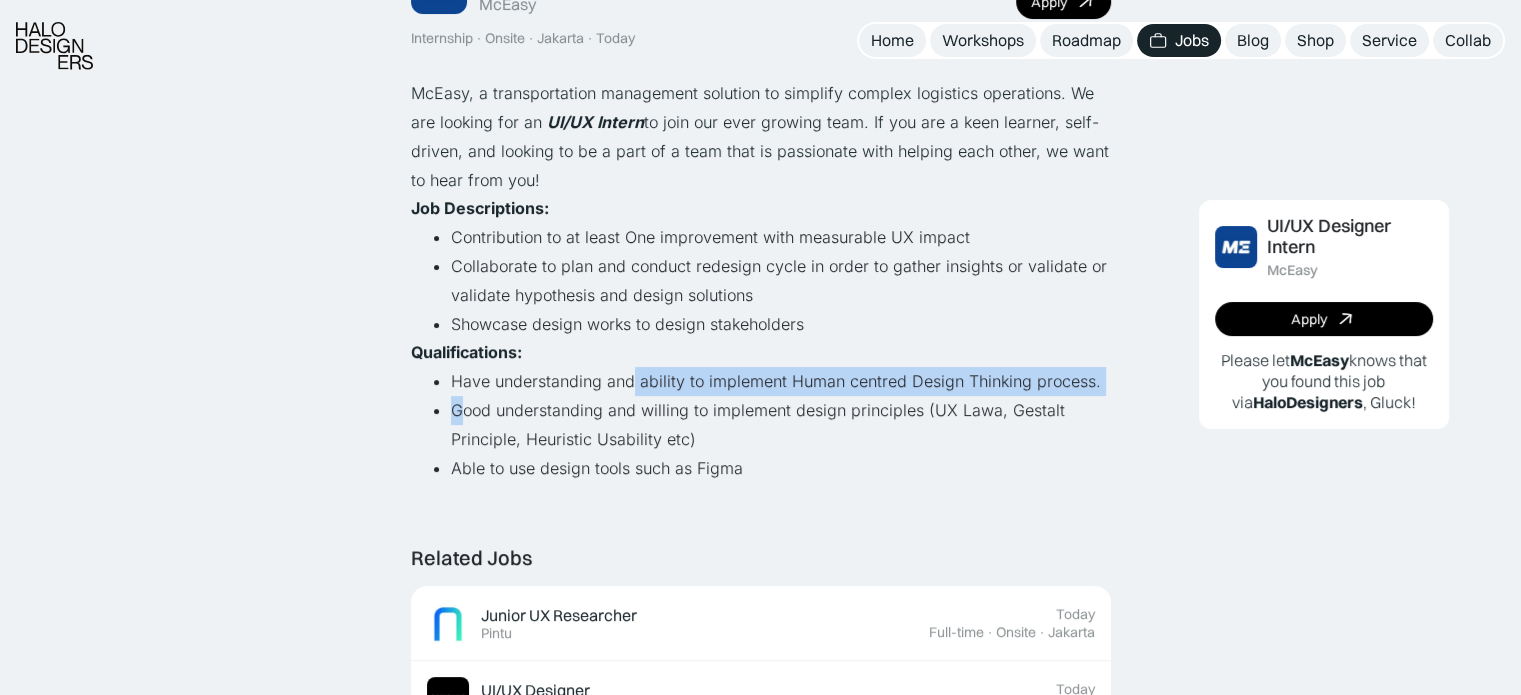 drag, startPoint x: 578, startPoint y: 391, endPoint x: 662, endPoint y: 390, distance: 84.00595 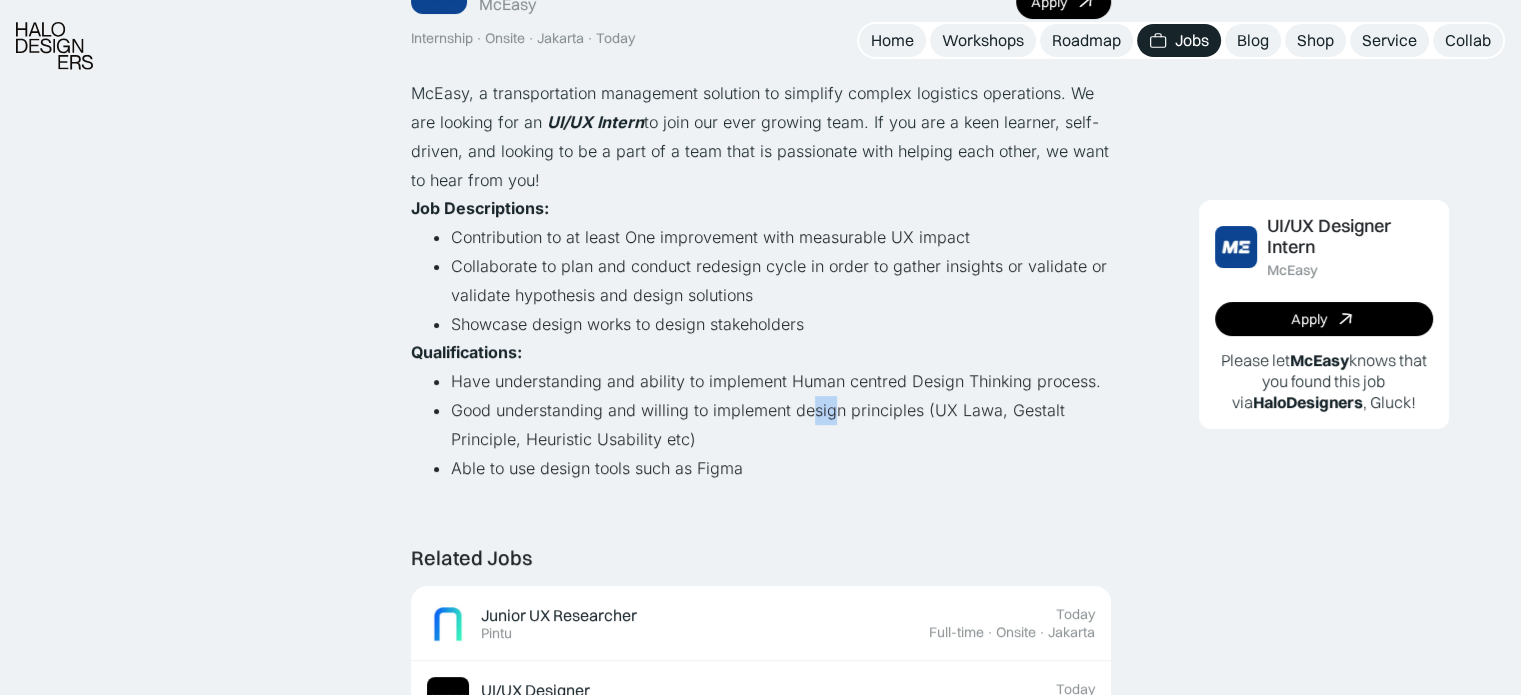 drag, startPoint x: 813, startPoint y: 397, endPoint x: 868, endPoint y: 399, distance: 55.03635 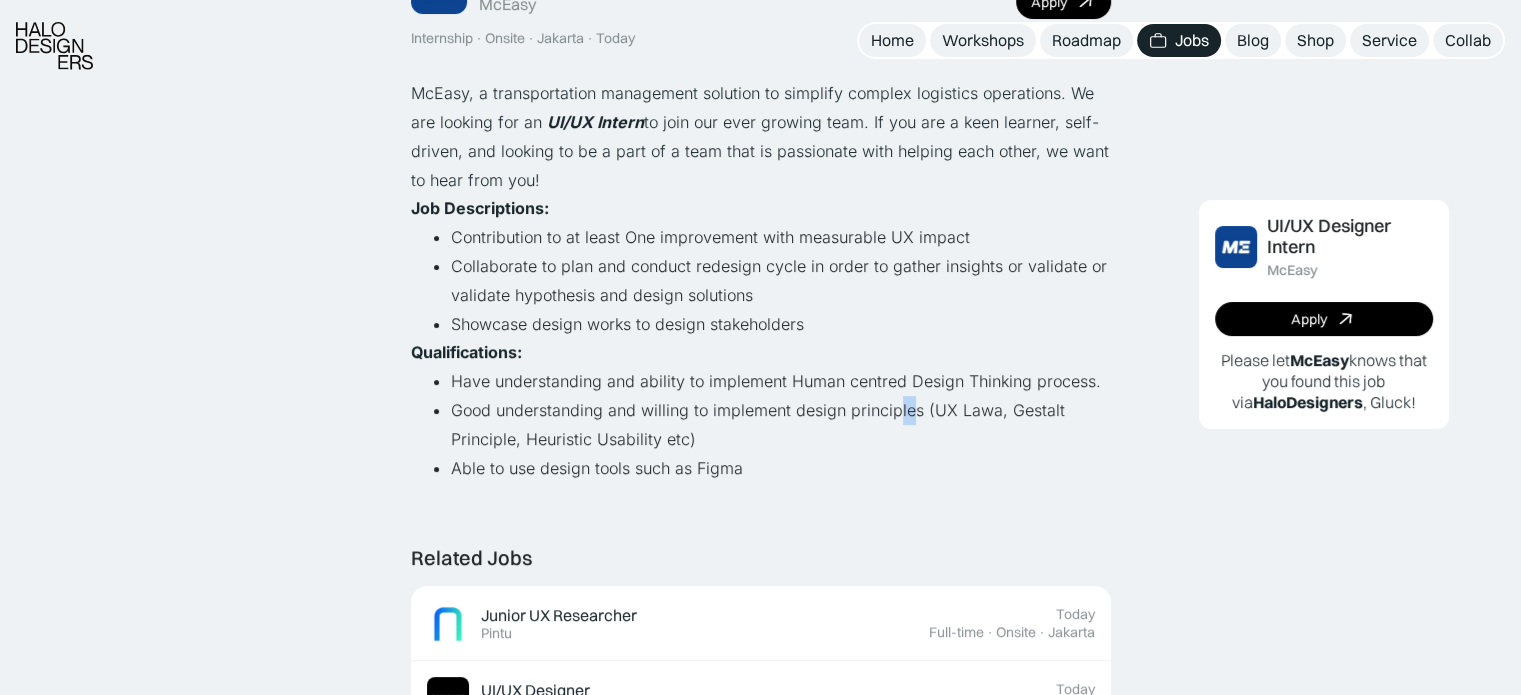 drag, startPoint x: 902, startPoint y: 403, endPoint x: 972, endPoint y: 405, distance: 70.028564 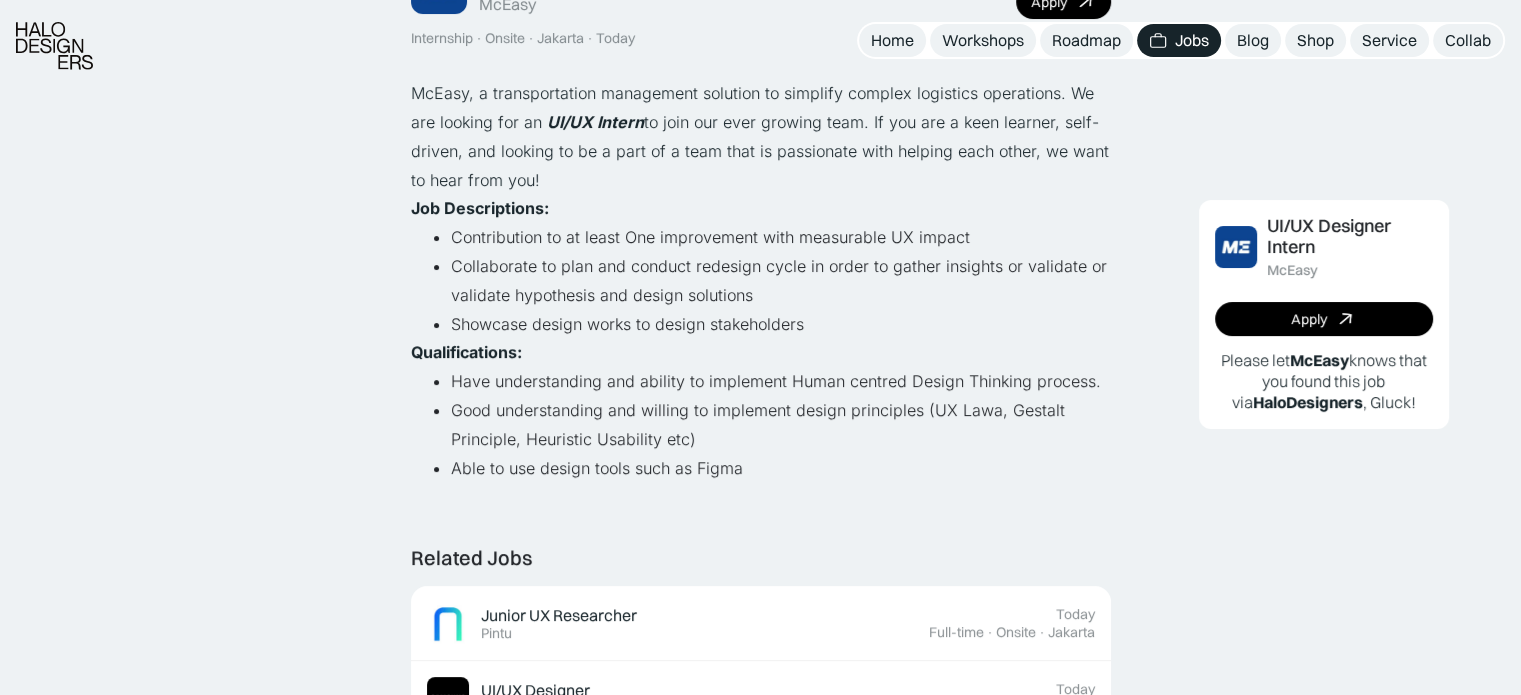 click on "Good understanding and willing to implement design principles (UX Lawa, Gestalt Principle, Heuristic Usability etc)" at bounding box center (781, 425) 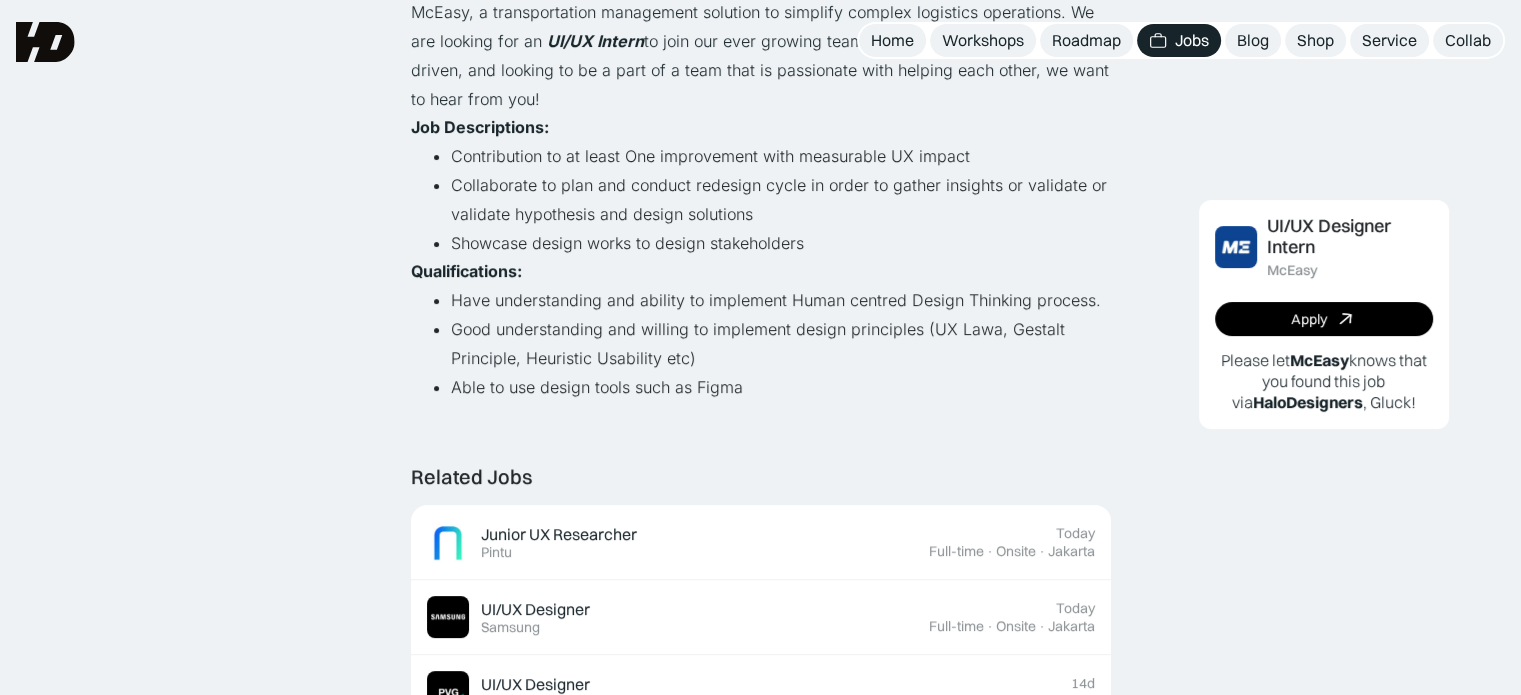 scroll, scrollTop: 240, scrollLeft: 0, axis: vertical 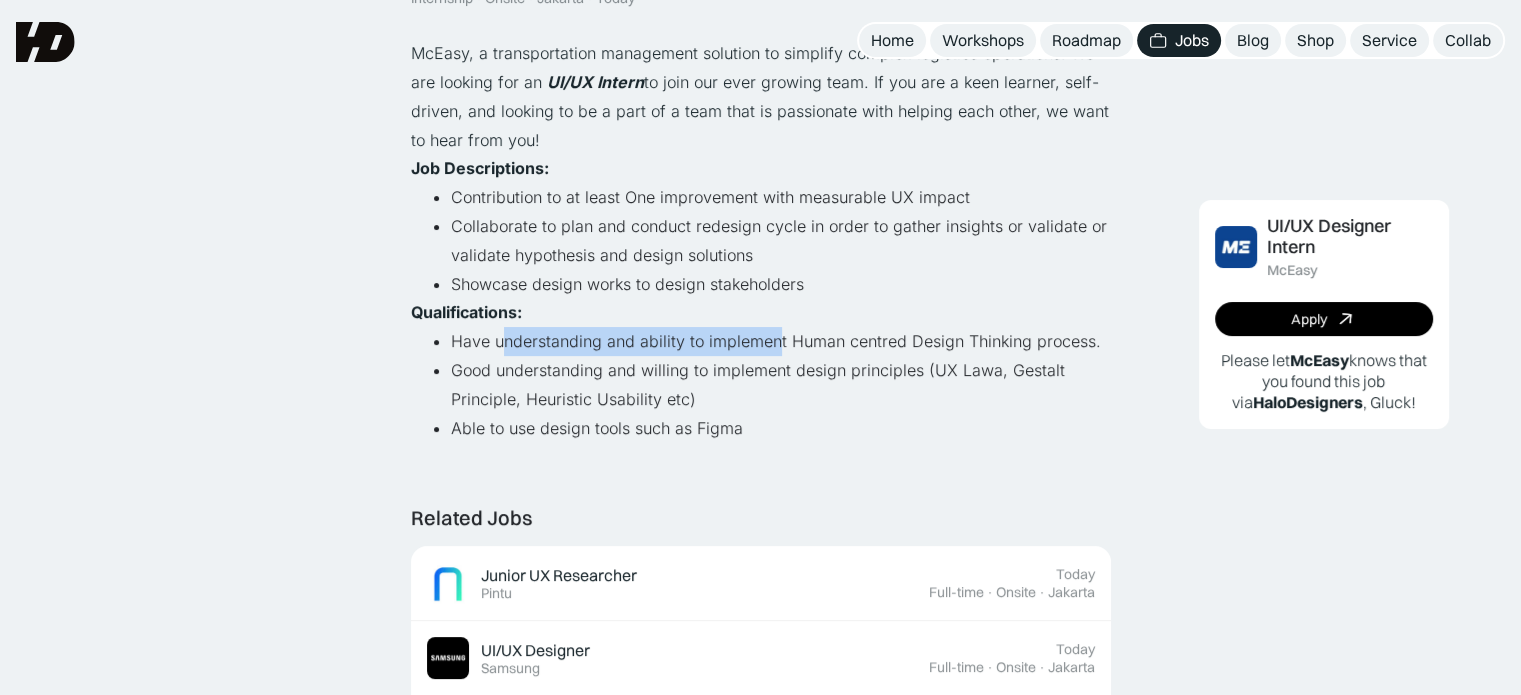 drag, startPoint x: 507, startPoint y: 344, endPoint x: 848, endPoint y: 343, distance: 341.00146 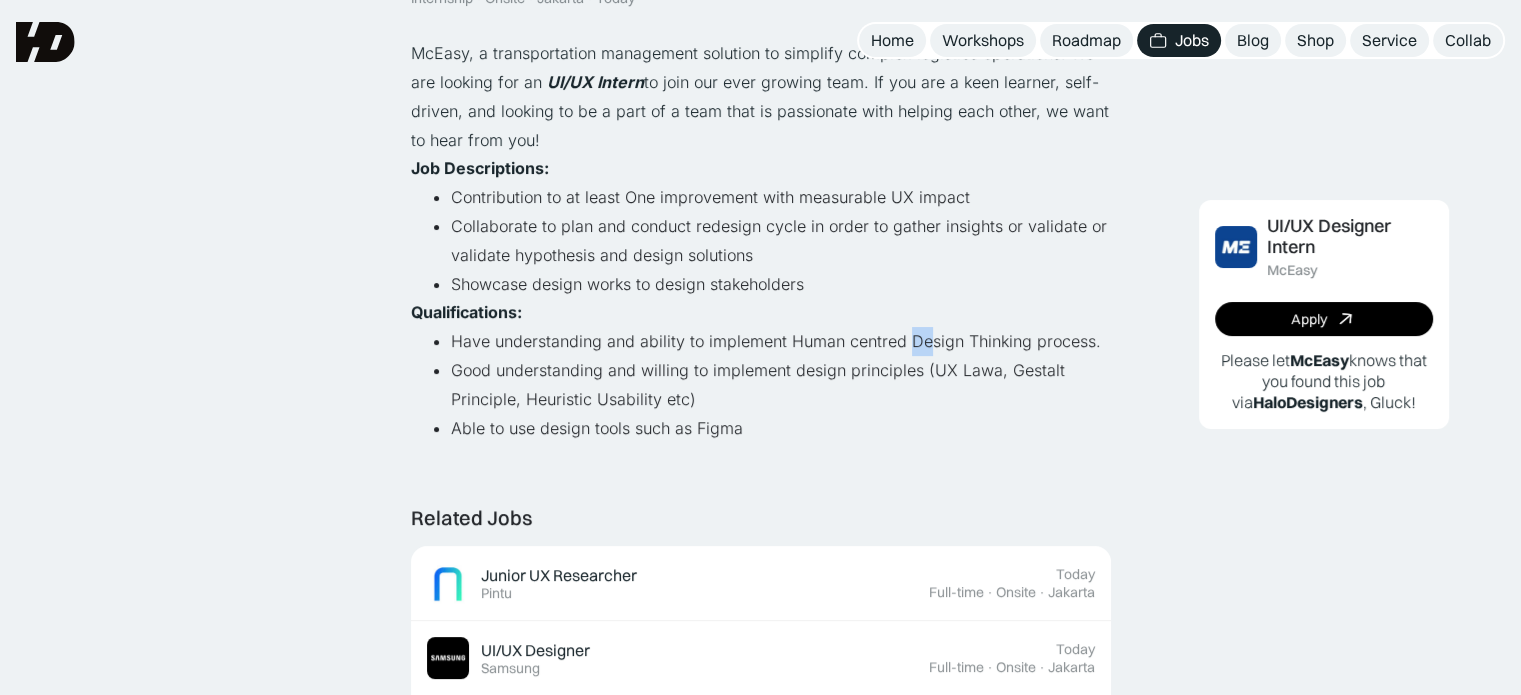 click on "Have understanding and ability to implement Human centred Design Thinking process." at bounding box center [781, 341] 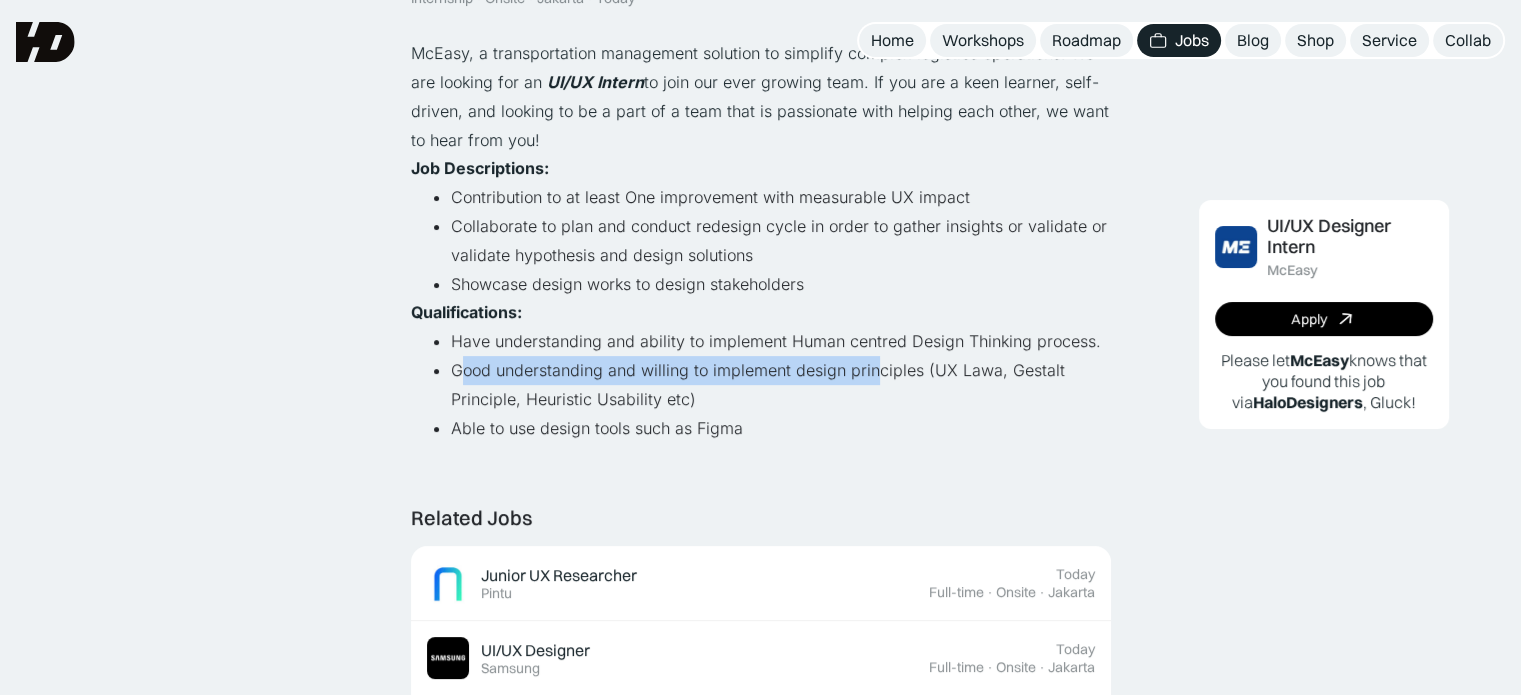drag, startPoint x: 475, startPoint y: 358, endPoint x: 909, endPoint y: 380, distance: 434.55725 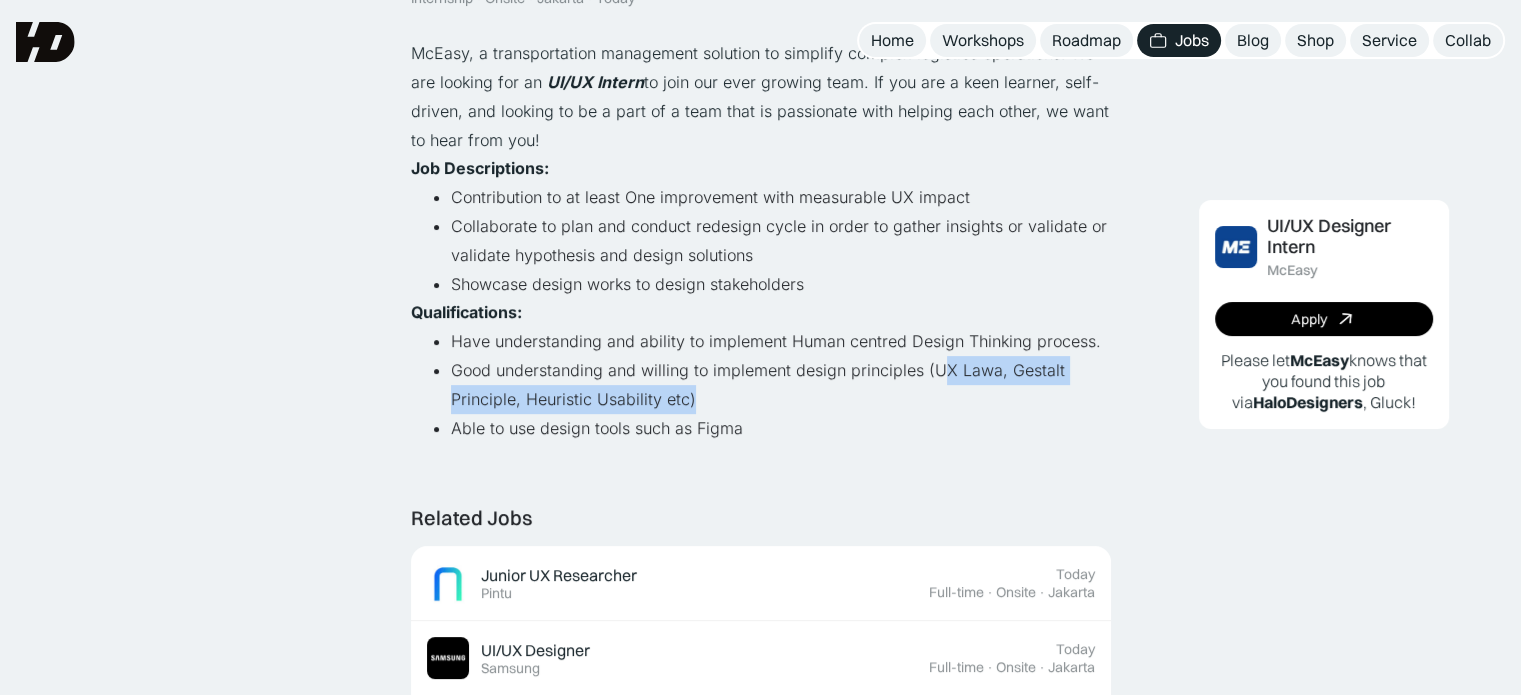 drag, startPoint x: 944, startPoint y: 381, endPoint x: 1011, endPoint y: 384, distance: 67.06713 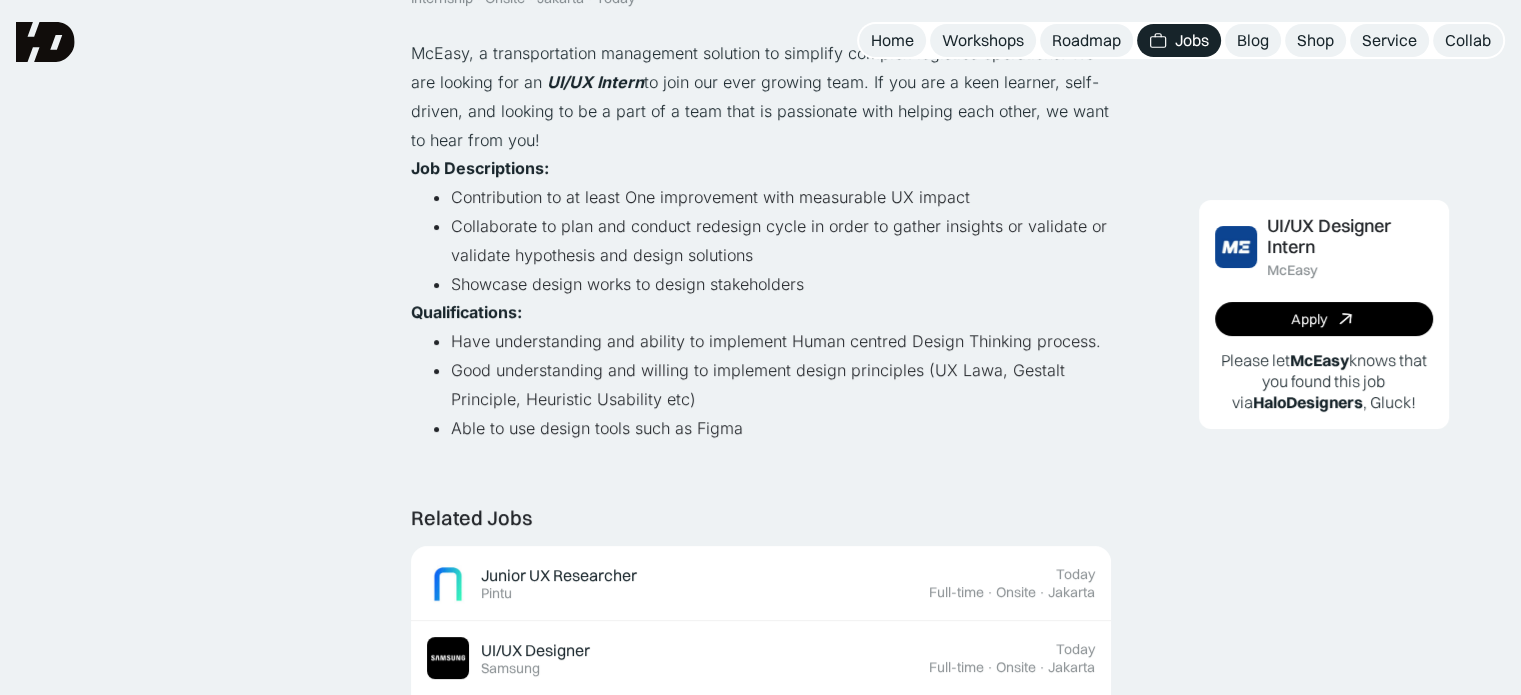 click on "Good understanding and willing to implement design principles (UX Lawa, Gestalt Principle, Heuristic Usability etc)" at bounding box center (781, 385) 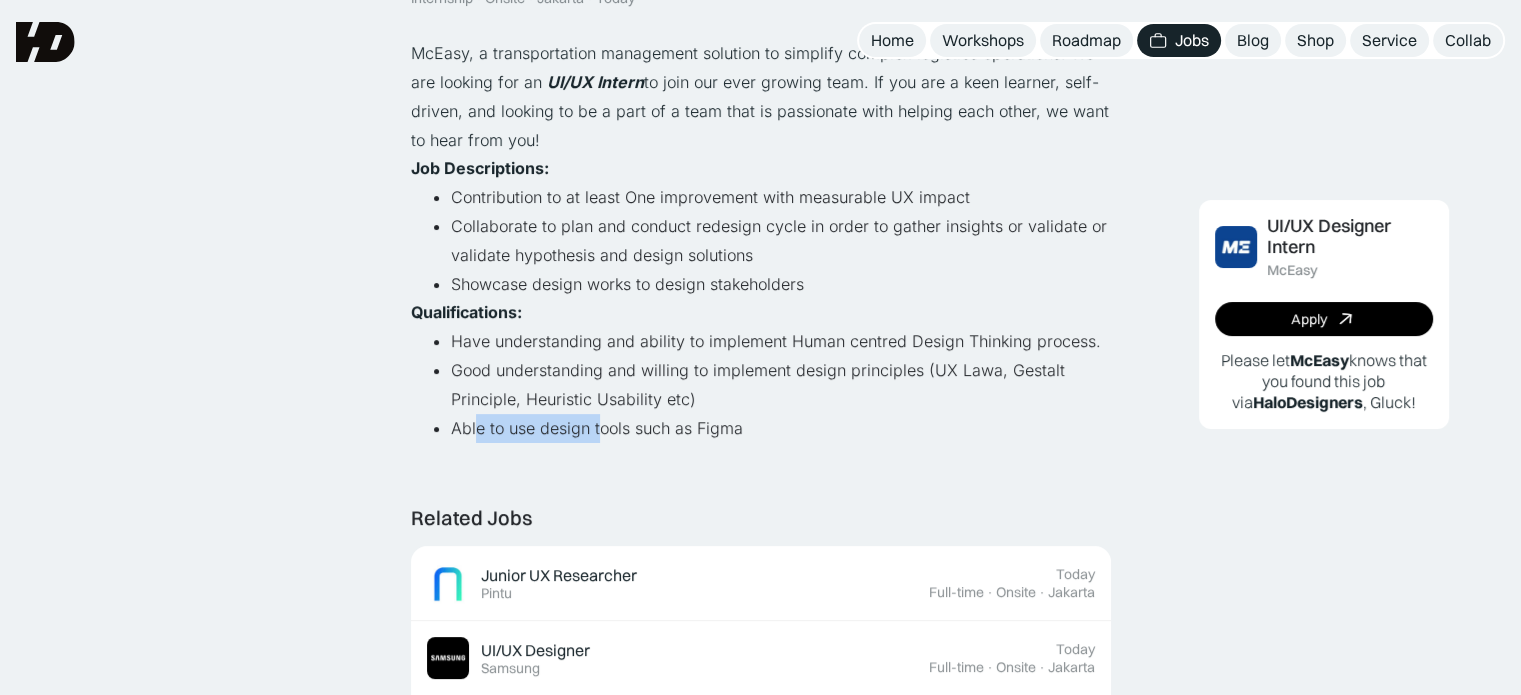 drag, startPoint x: 477, startPoint y: 431, endPoint x: 608, endPoint y: 428, distance: 131.03435 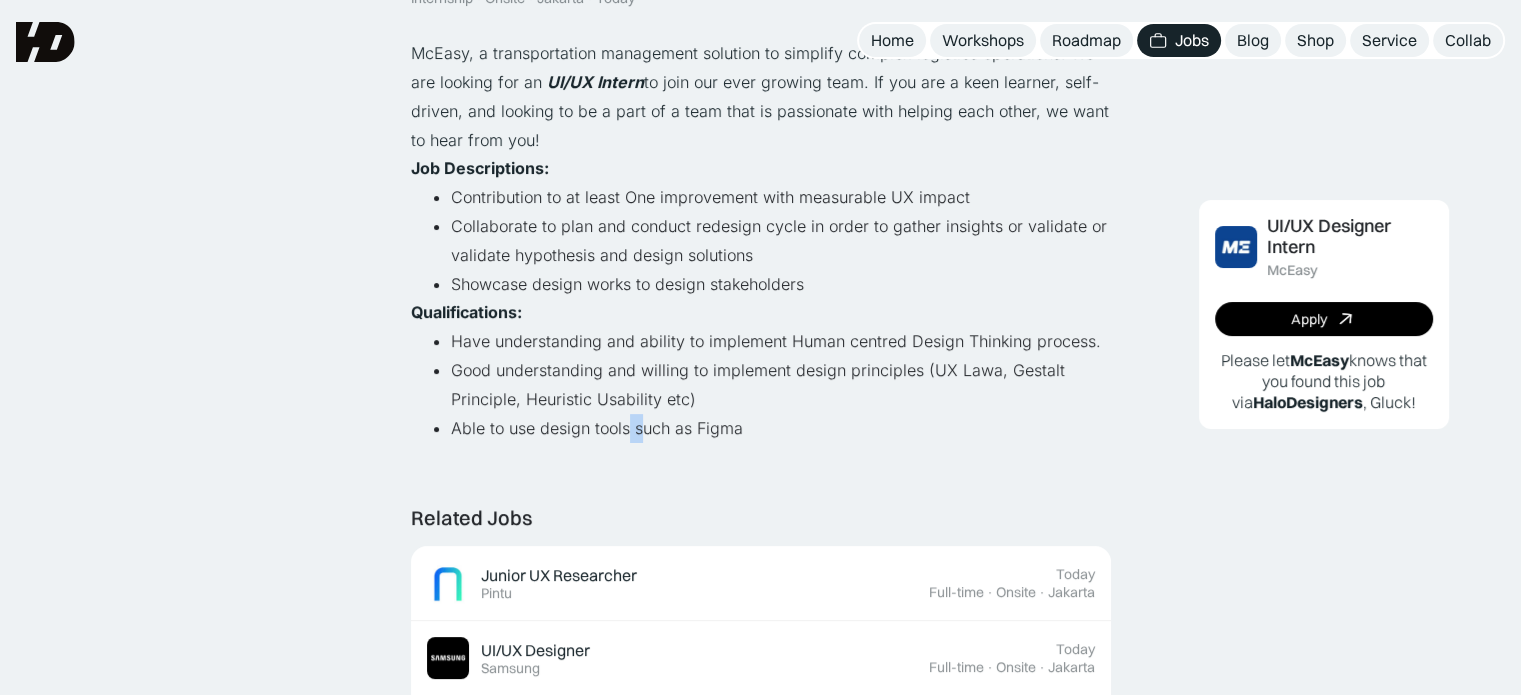 drag, startPoint x: 625, startPoint y: 428, endPoint x: 656, endPoint y: 429, distance: 31.016125 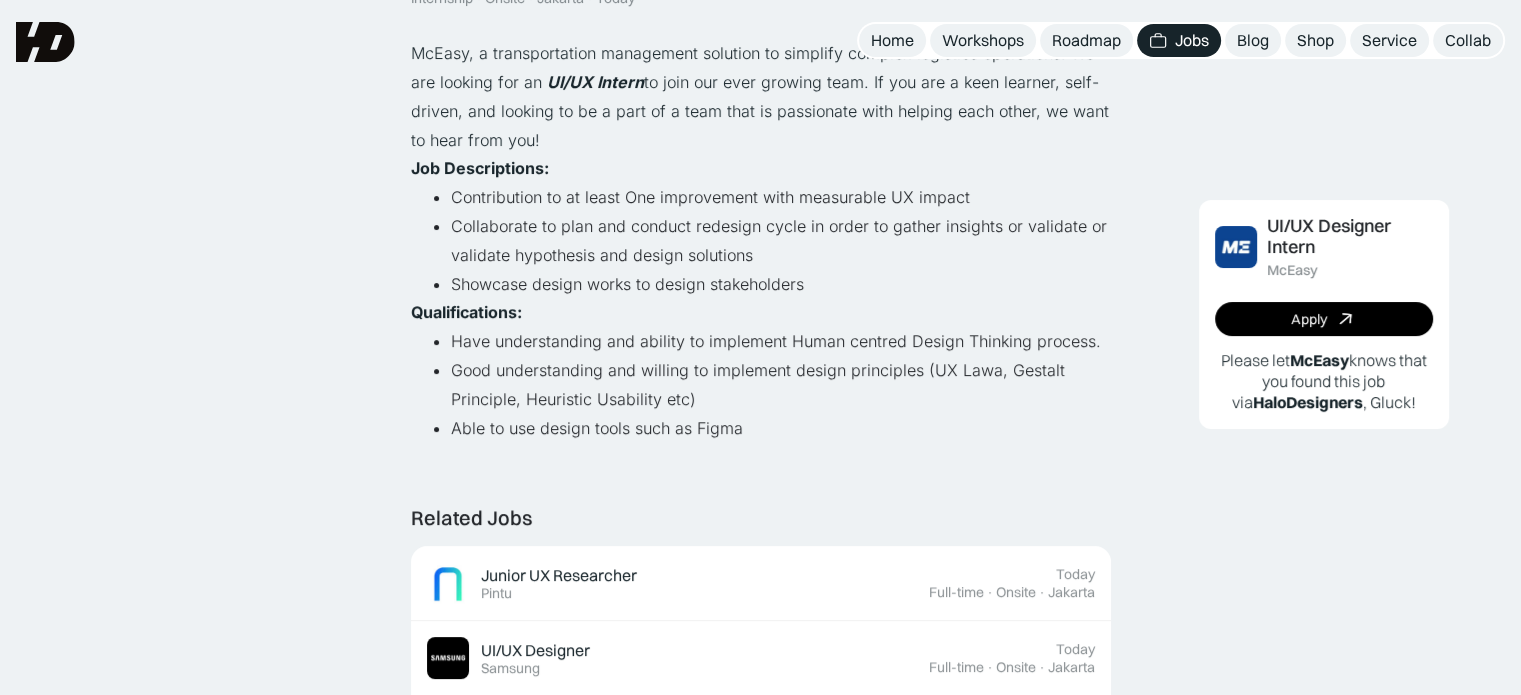 drag, startPoint x: 684, startPoint y: 429, endPoint x: 695, endPoint y: 429, distance: 11 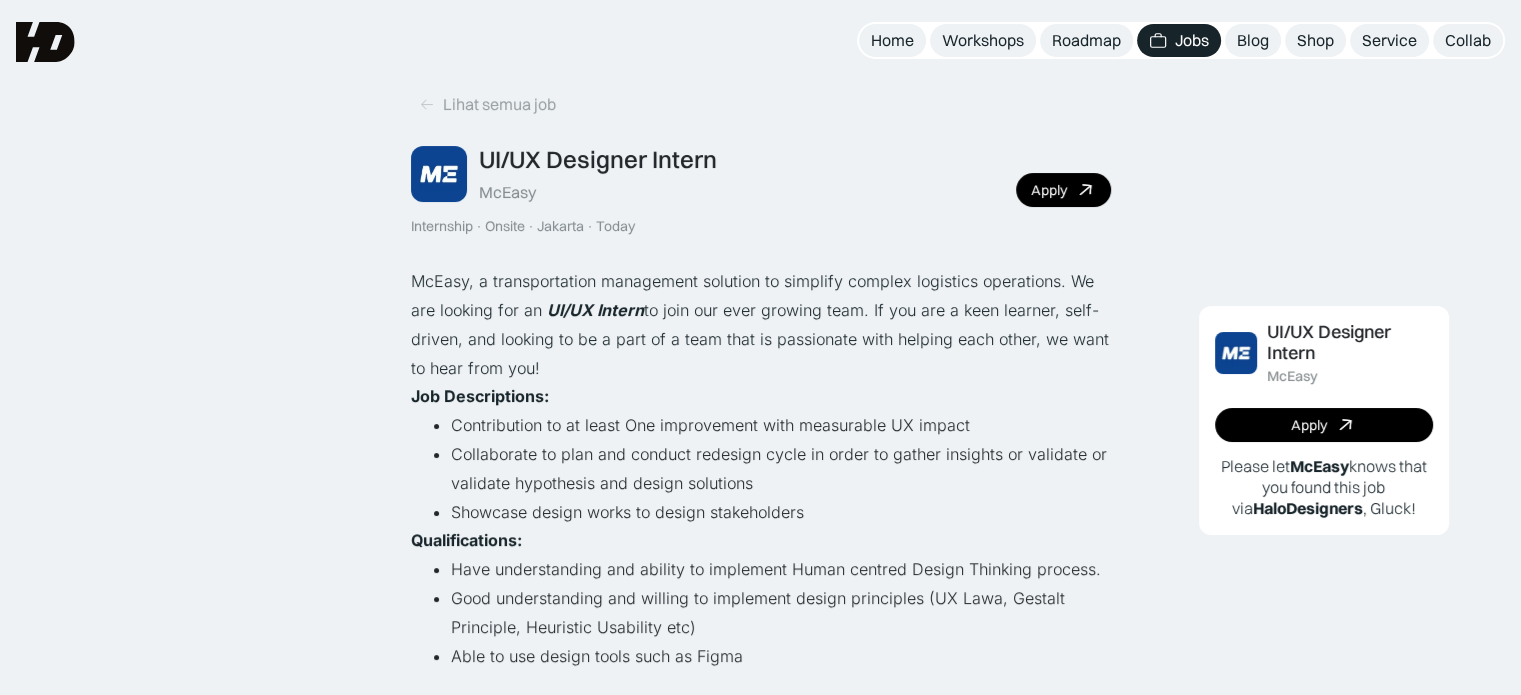scroll, scrollTop: 0, scrollLeft: 0, axis: both 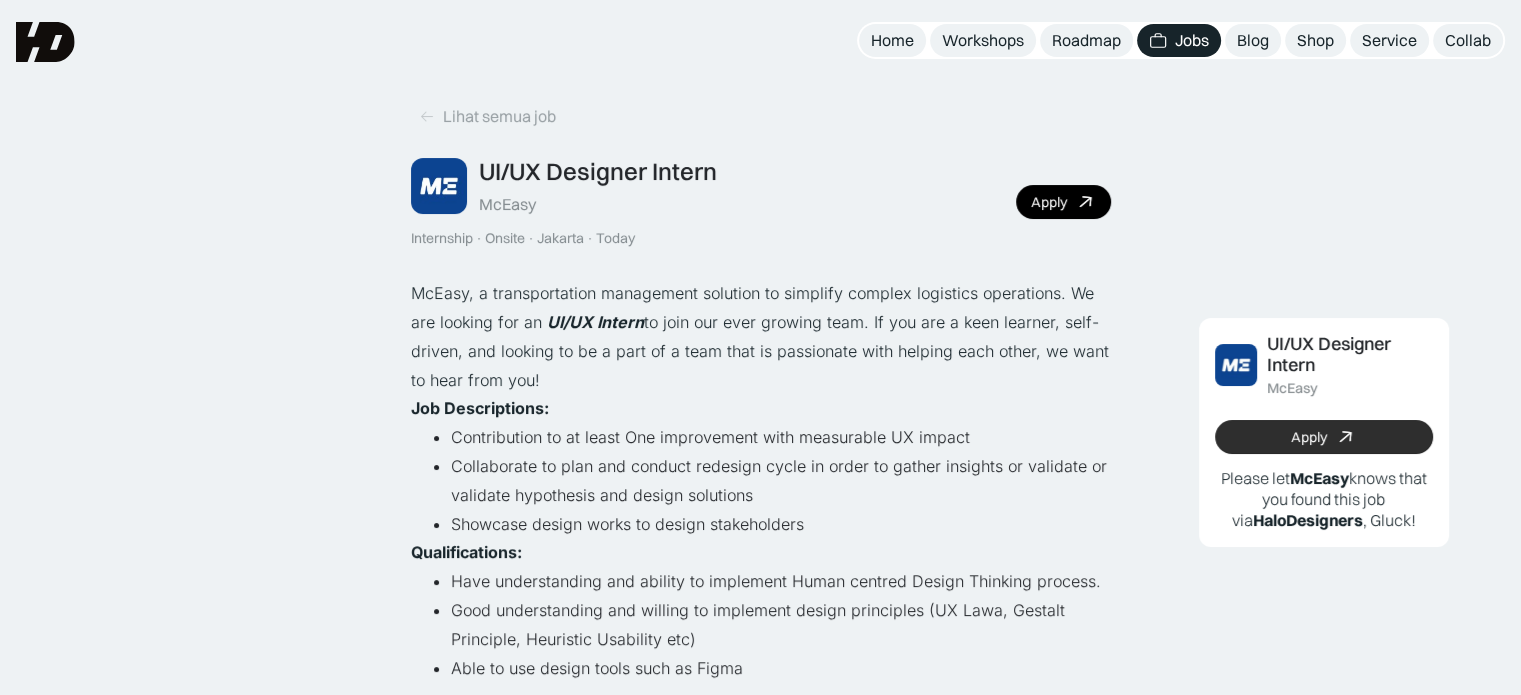 click on "Apply" at bounding box center (1309, 437) 